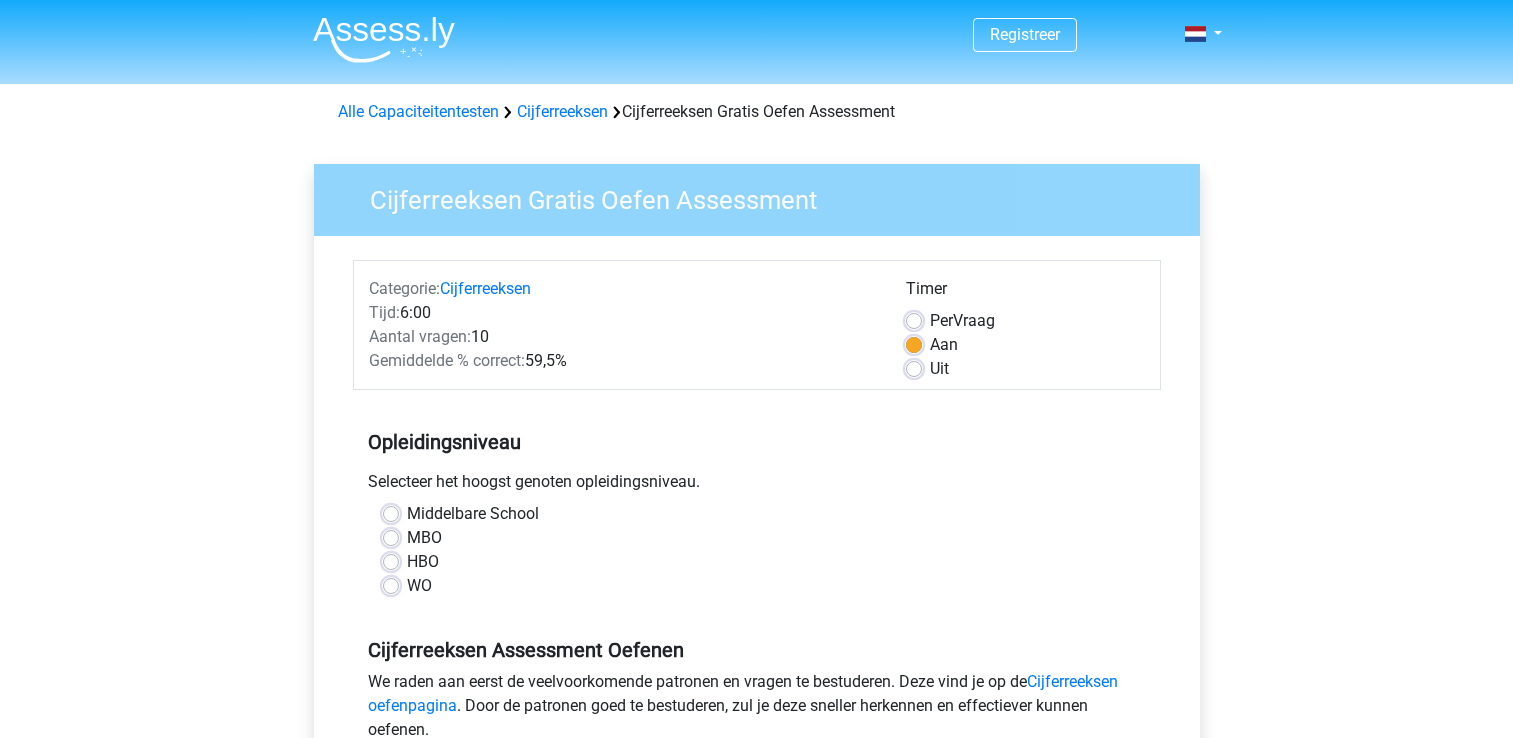 scroll, scrollTop: 0, scrollLeft: 0, axis: both 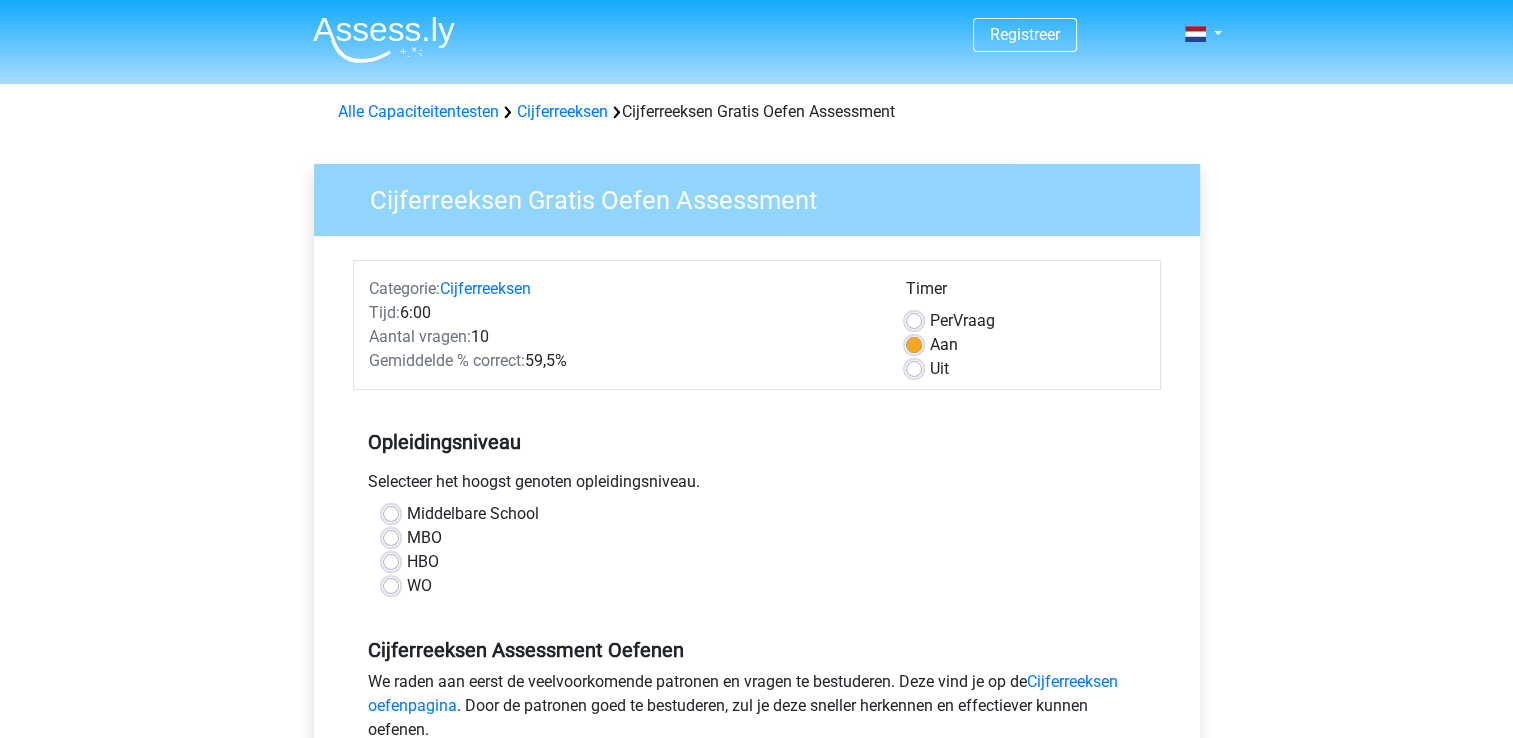 click on "Middelbare School" at bounding box center (473, 514) 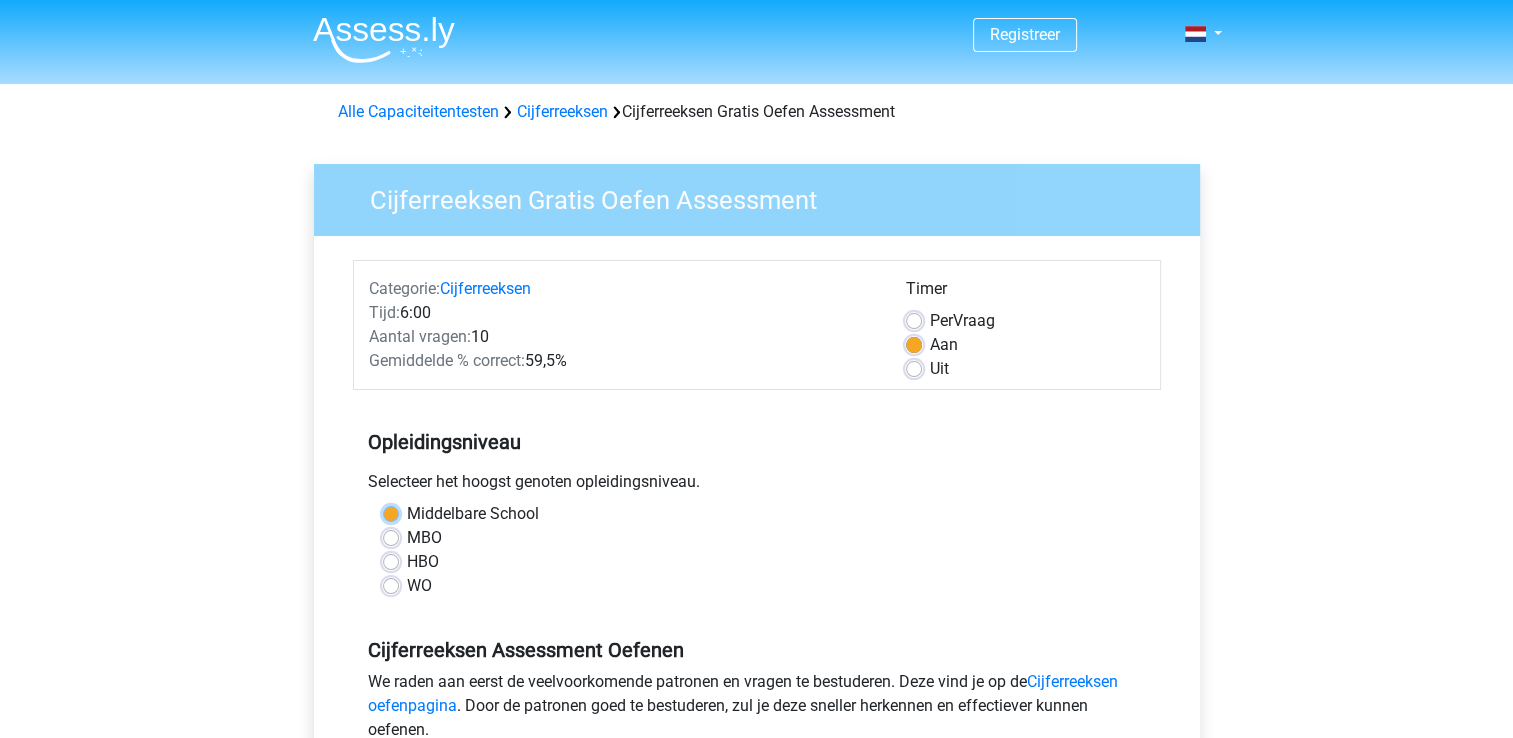 click on "Middelbare School" at bounding box center (391, 512) 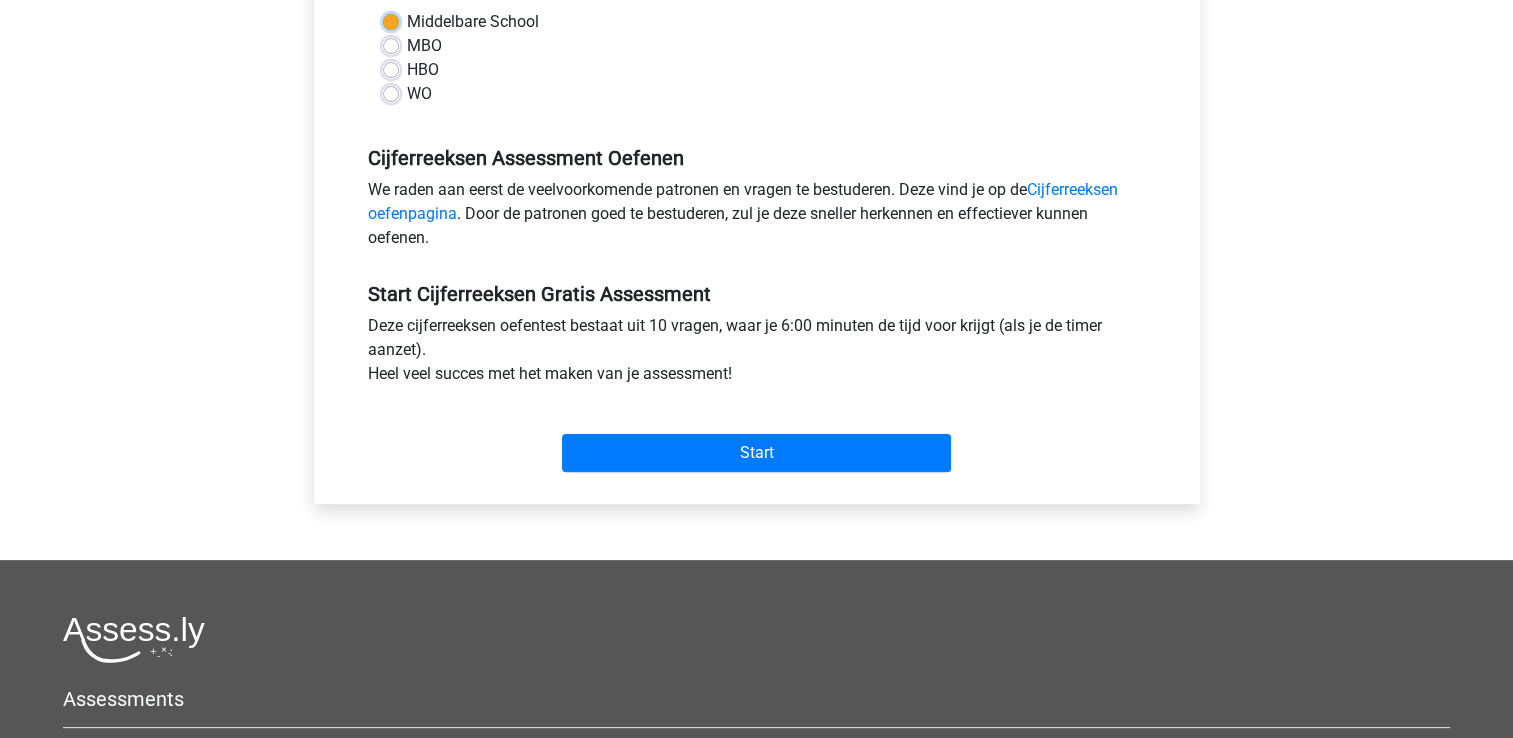 scroll, scrollTop: 520, scrollLeft: 0, axis: vertical 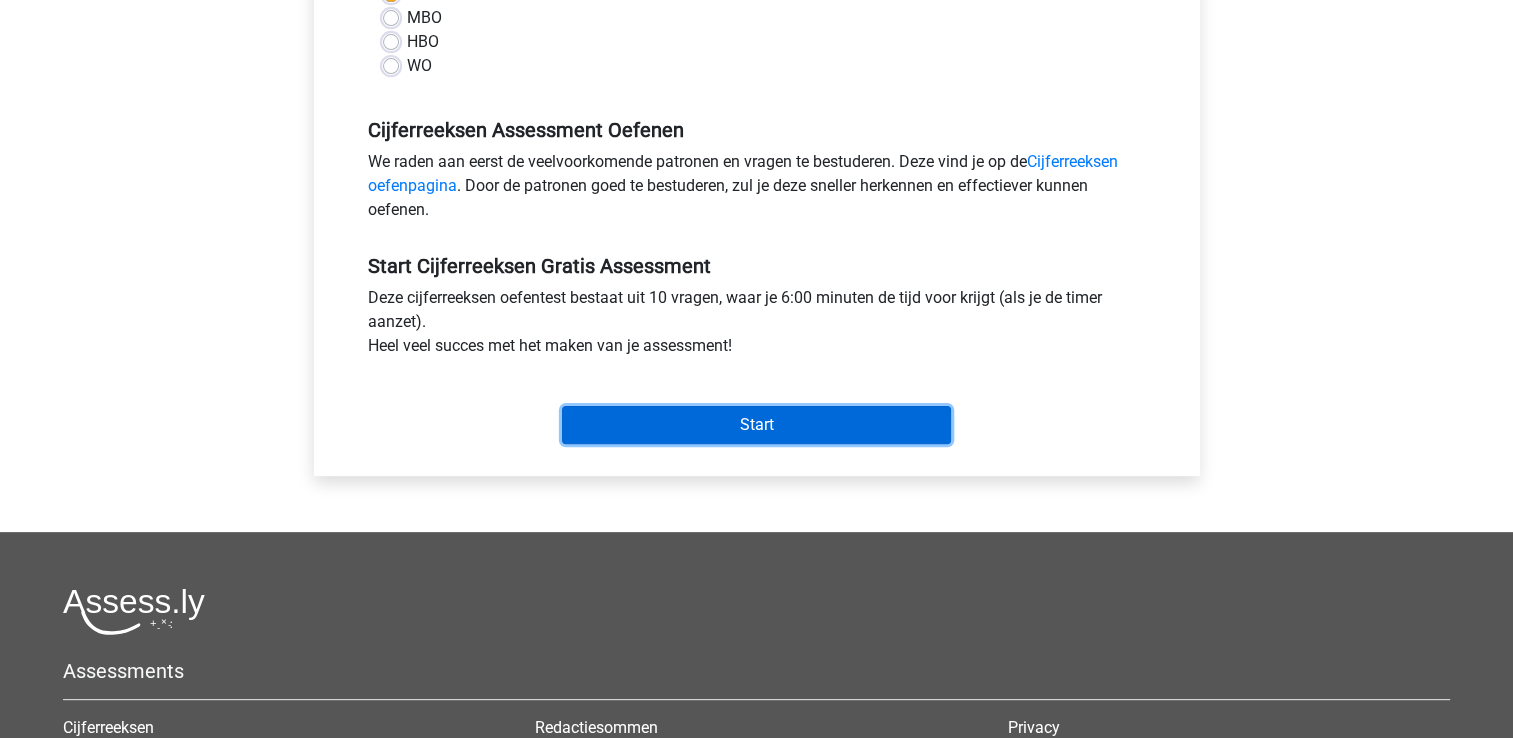 click on "Start" at bounding box center (756, 425) 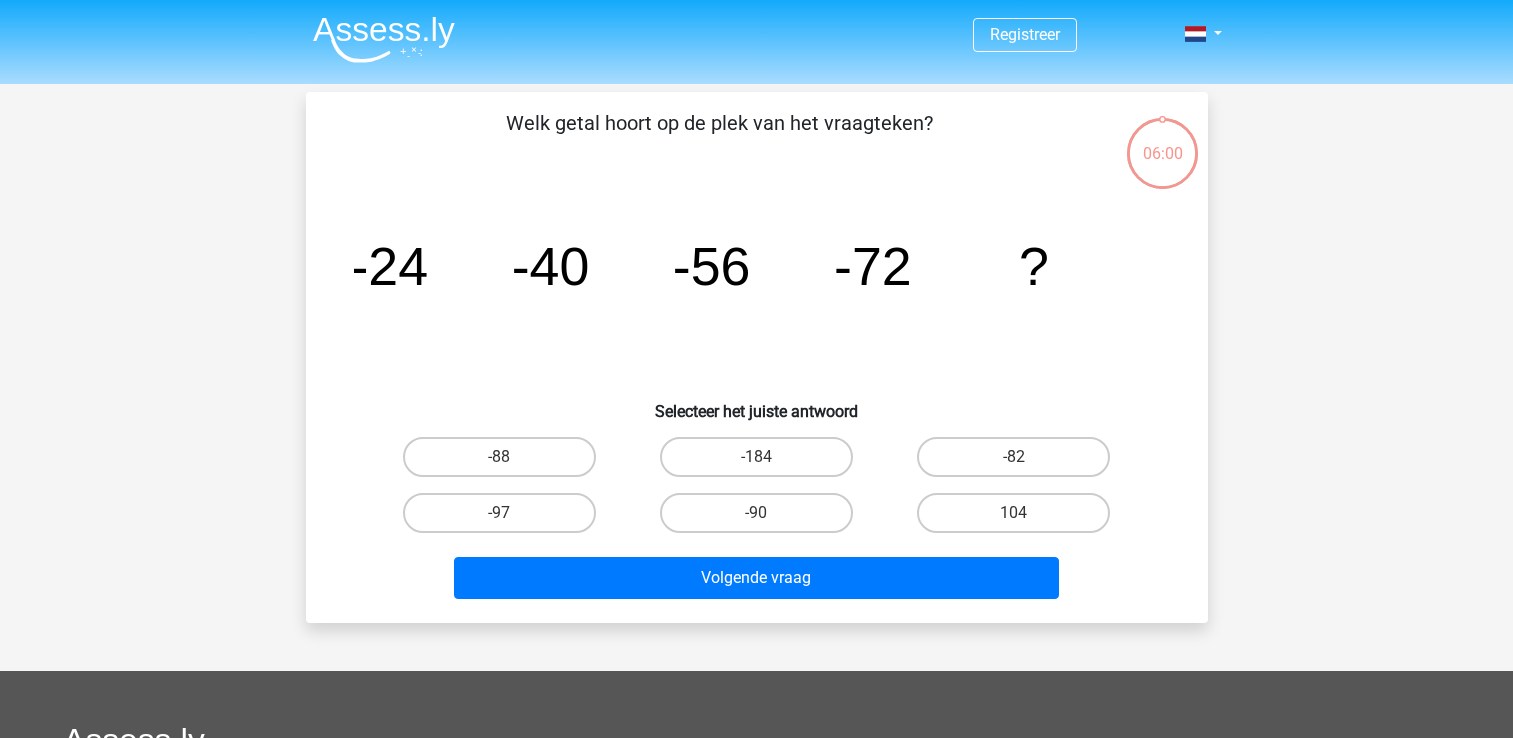 scroll, scrollTop: 0, scrollLeft: 0, axis: both 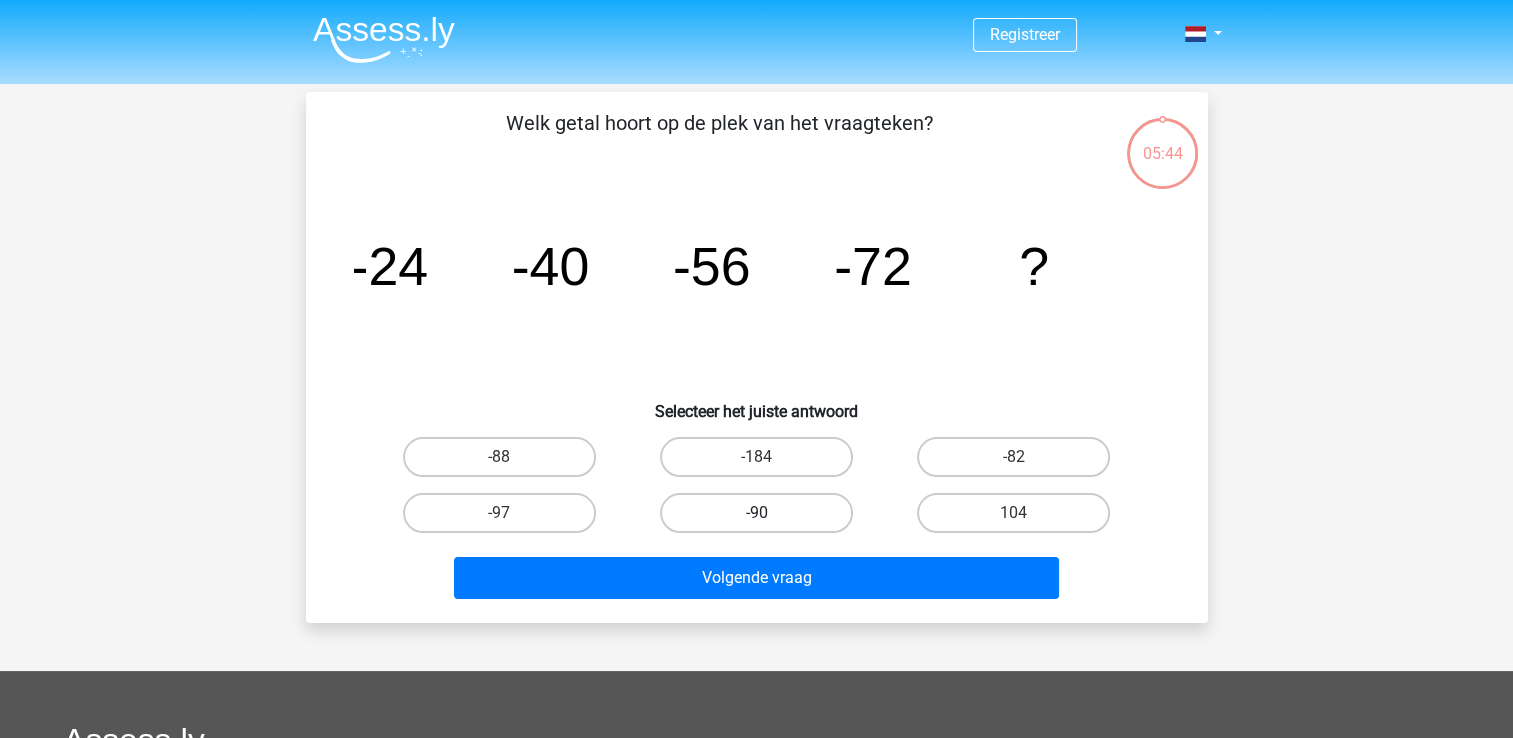 click on "-90" at bounding box center (756, 513) 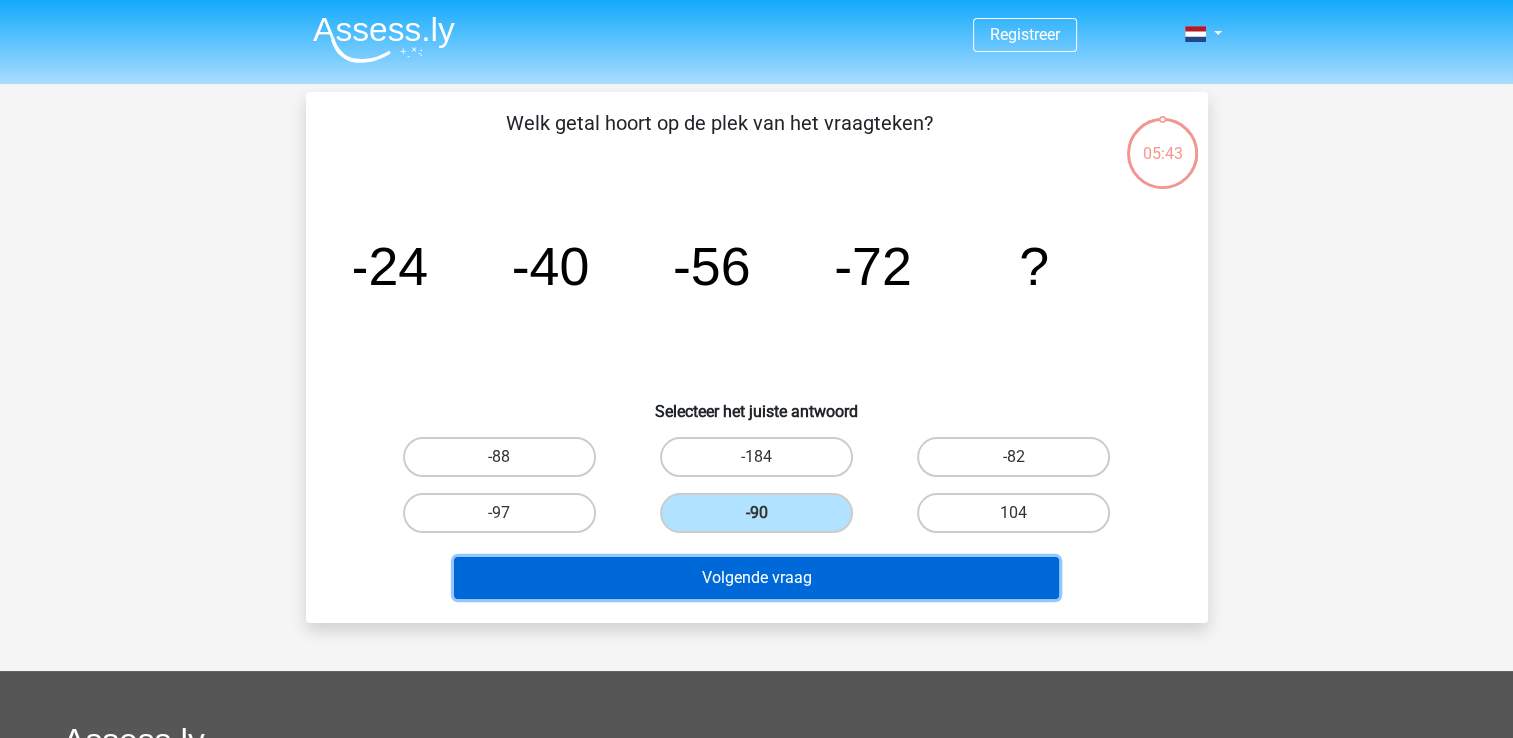 click on "Volgende vraag" at bounding box center [756, 578] 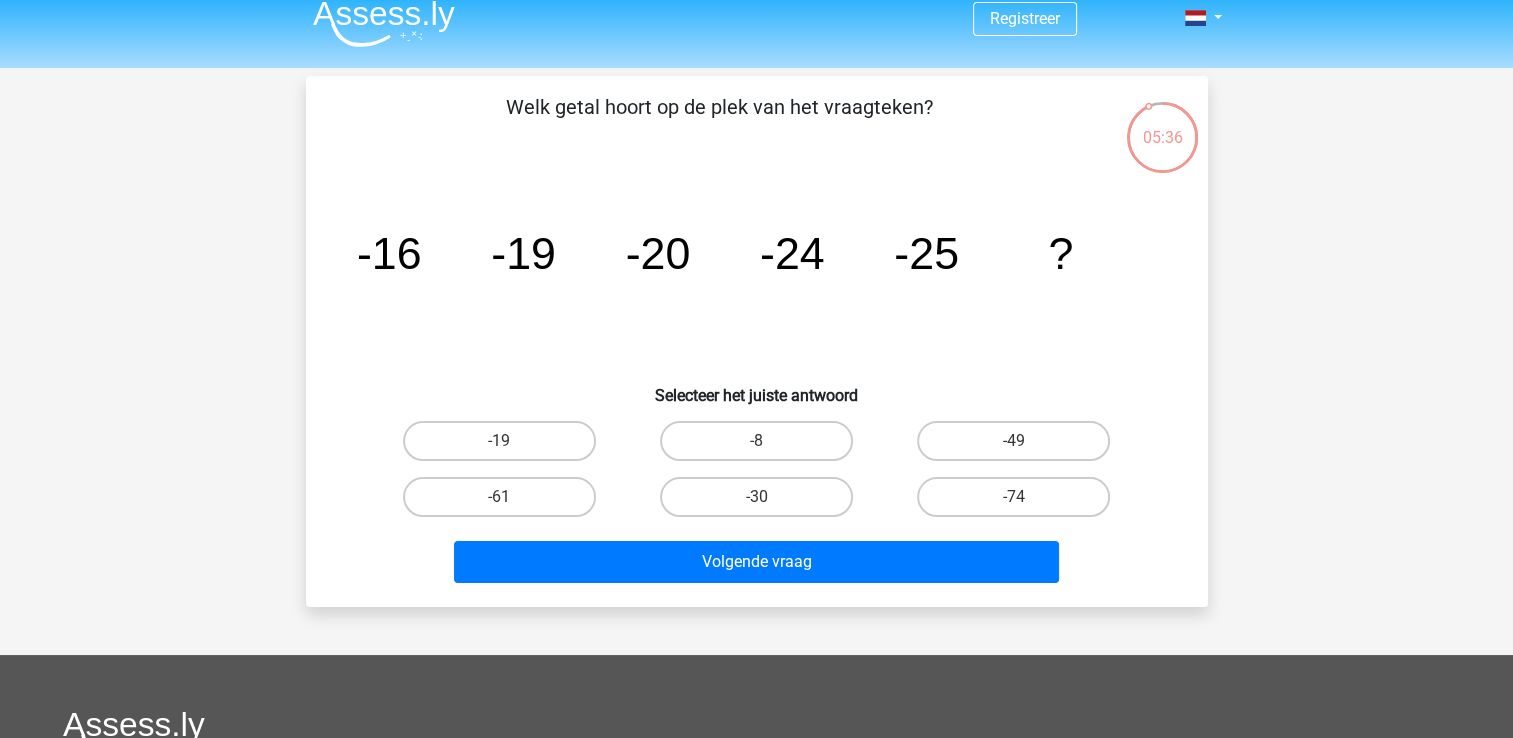 scroll, scrollTop: 15, scrollLeft: 0, axis: vertical 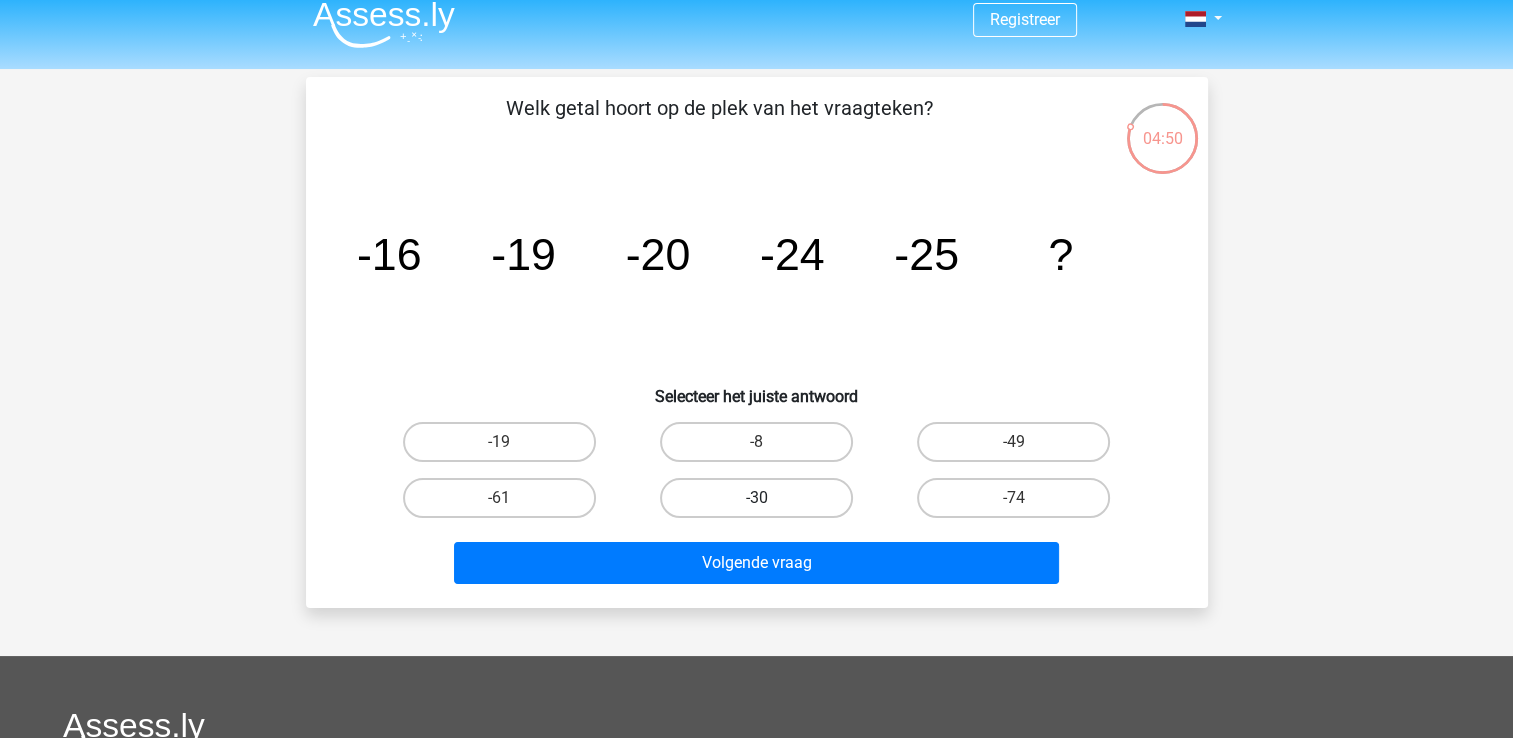 click on "-30" at bounding box center (756, 498) 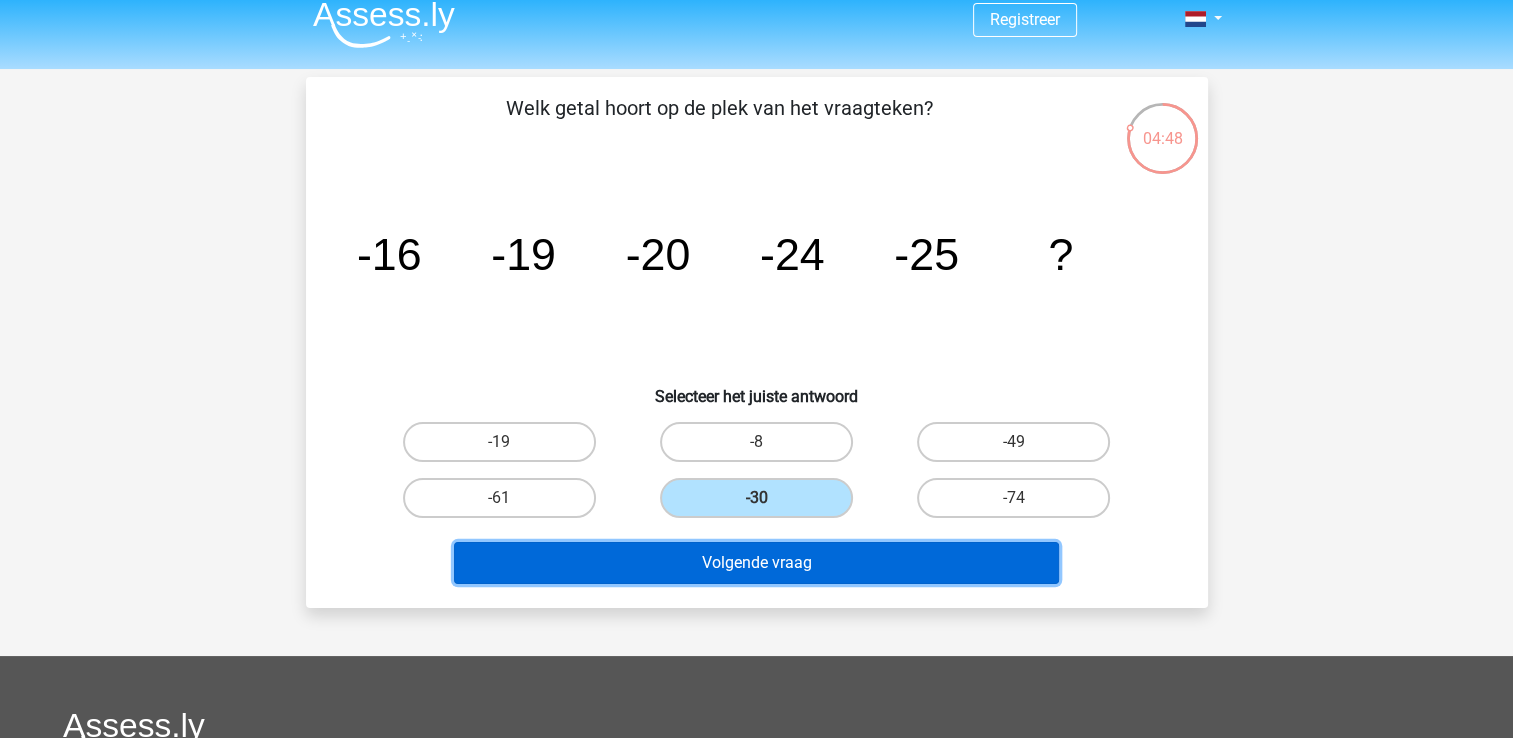 click on "Volgende vraag" at bounding box center [756, 563] 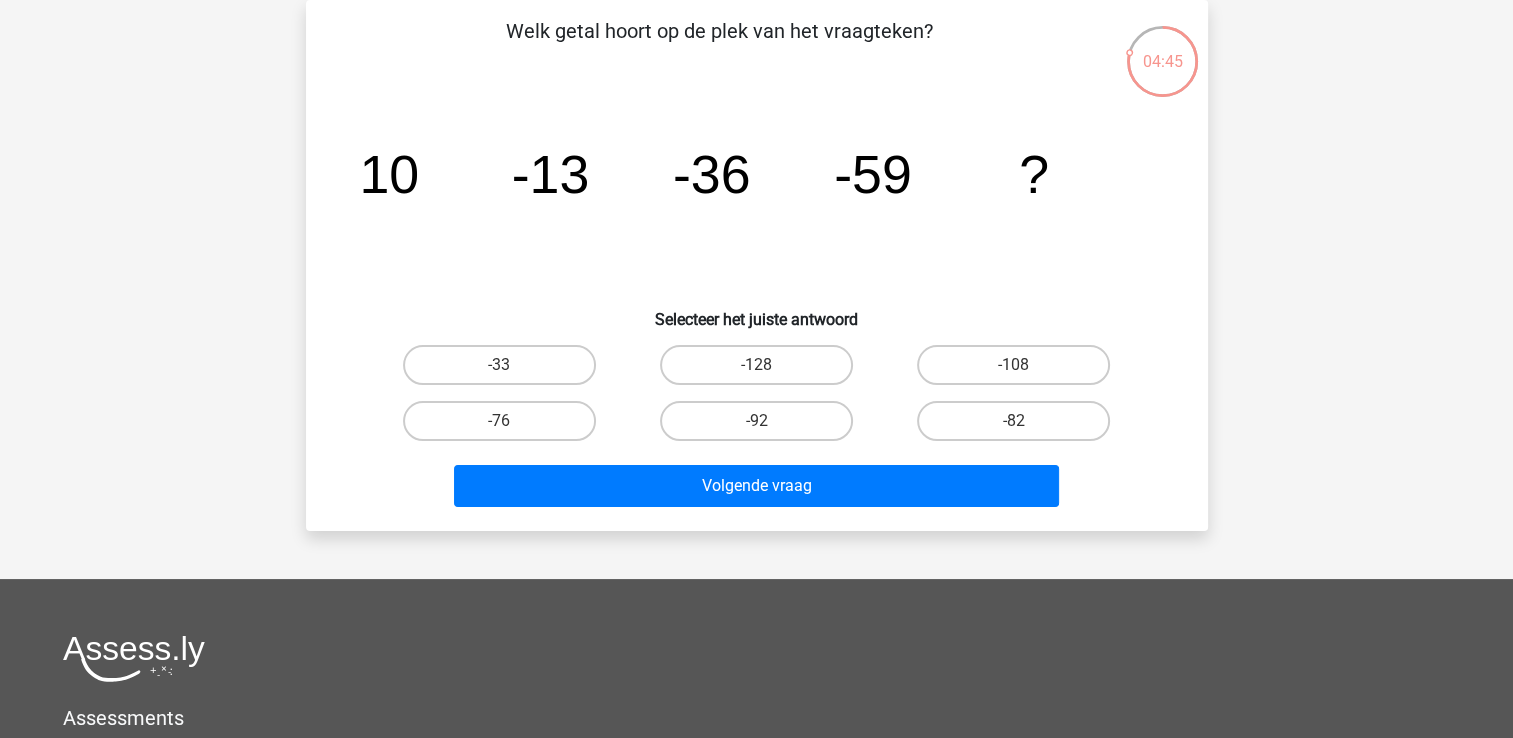 scroll, scrollTop: 0, scrollLeft: 0, axis: both 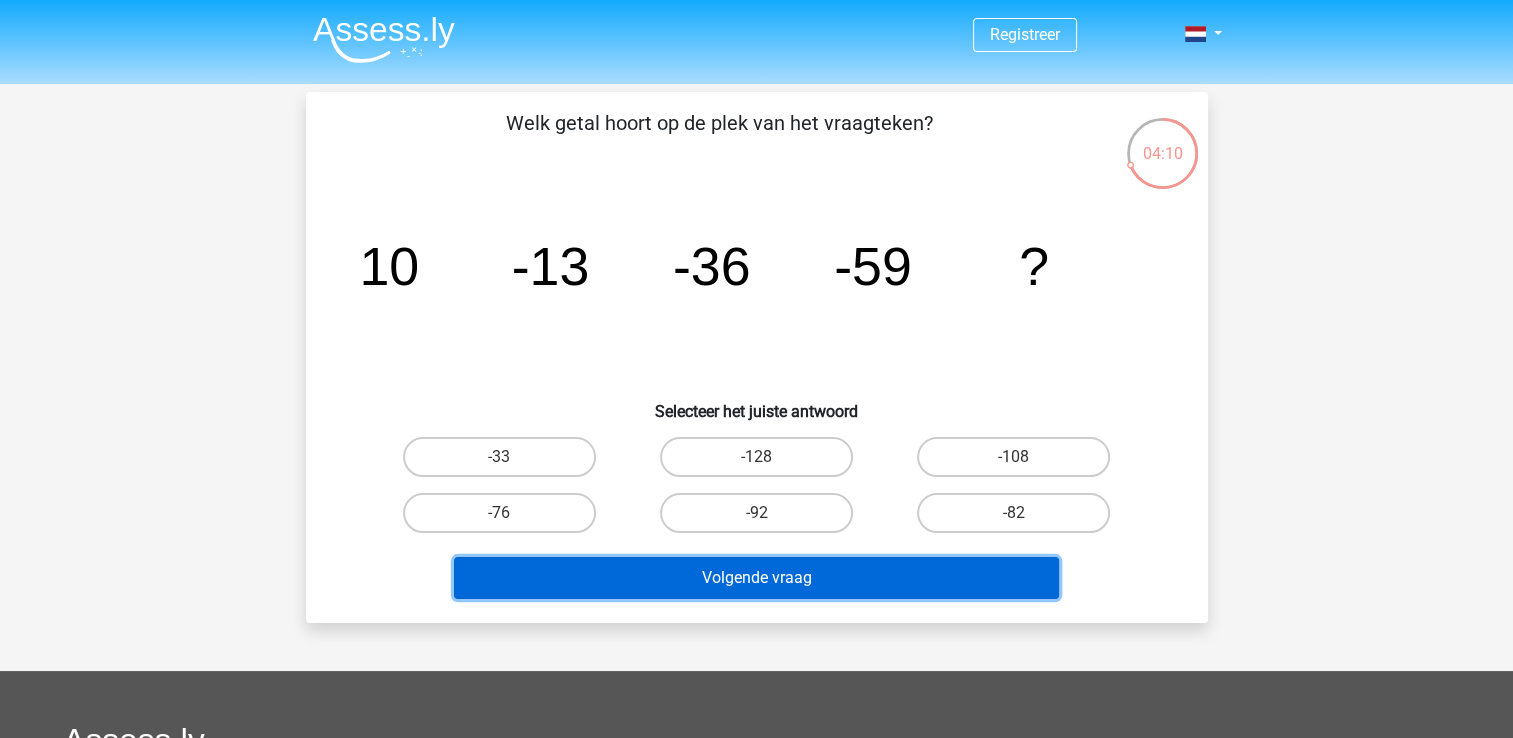 click on "Volgende vraag" at bounding box center [756, 578] 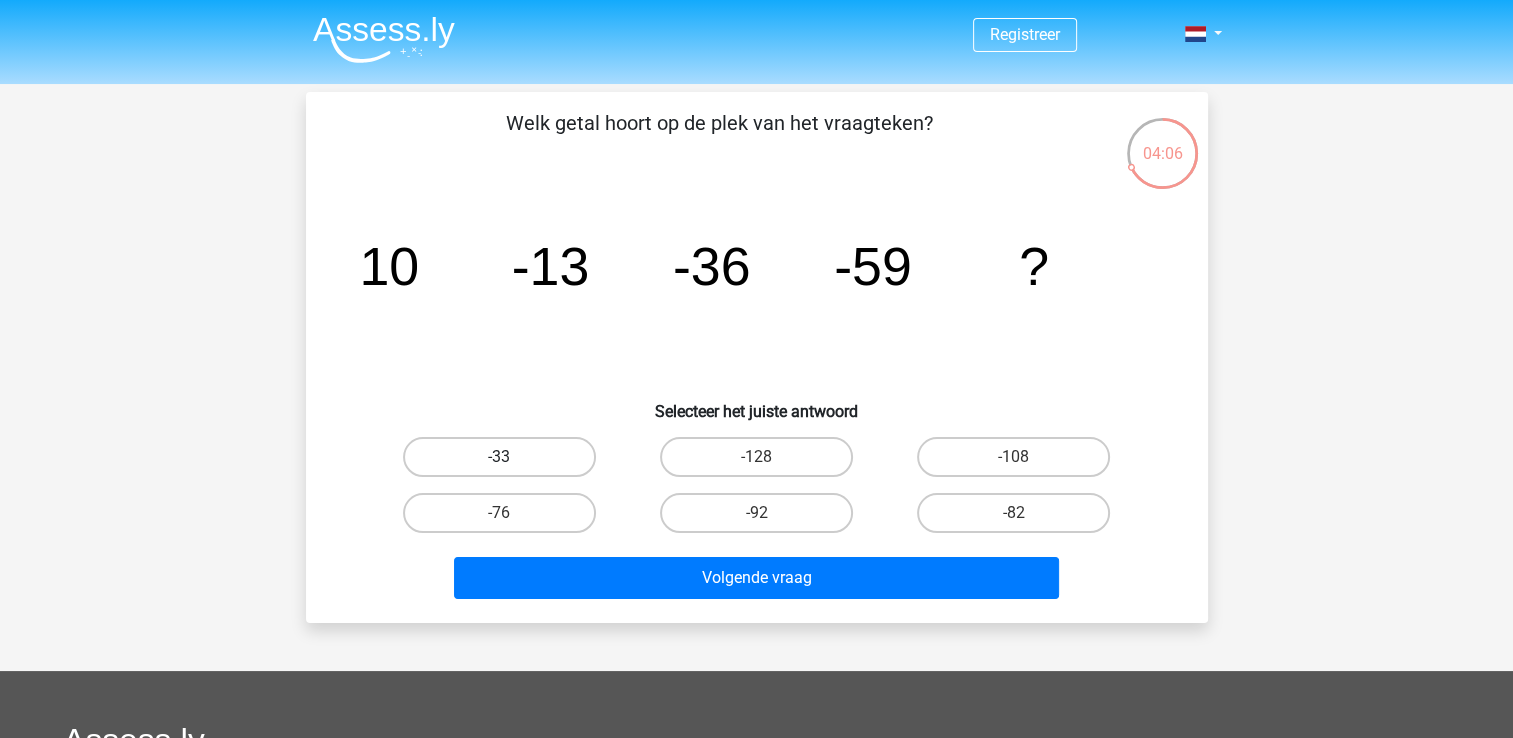 click on "-33" at bounding box center (499, 457) 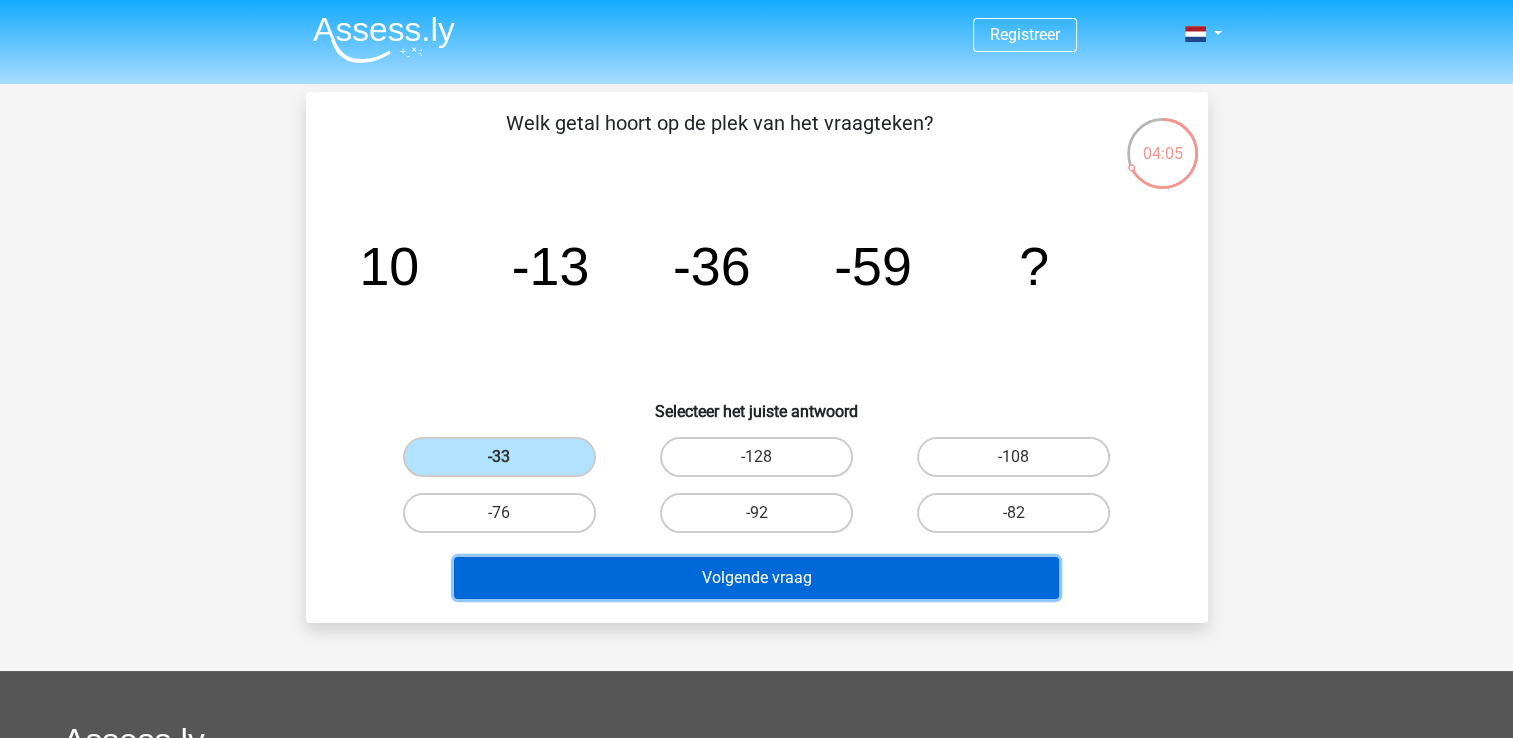 click on "Volgende vraag" at bounding box center (756, 578) 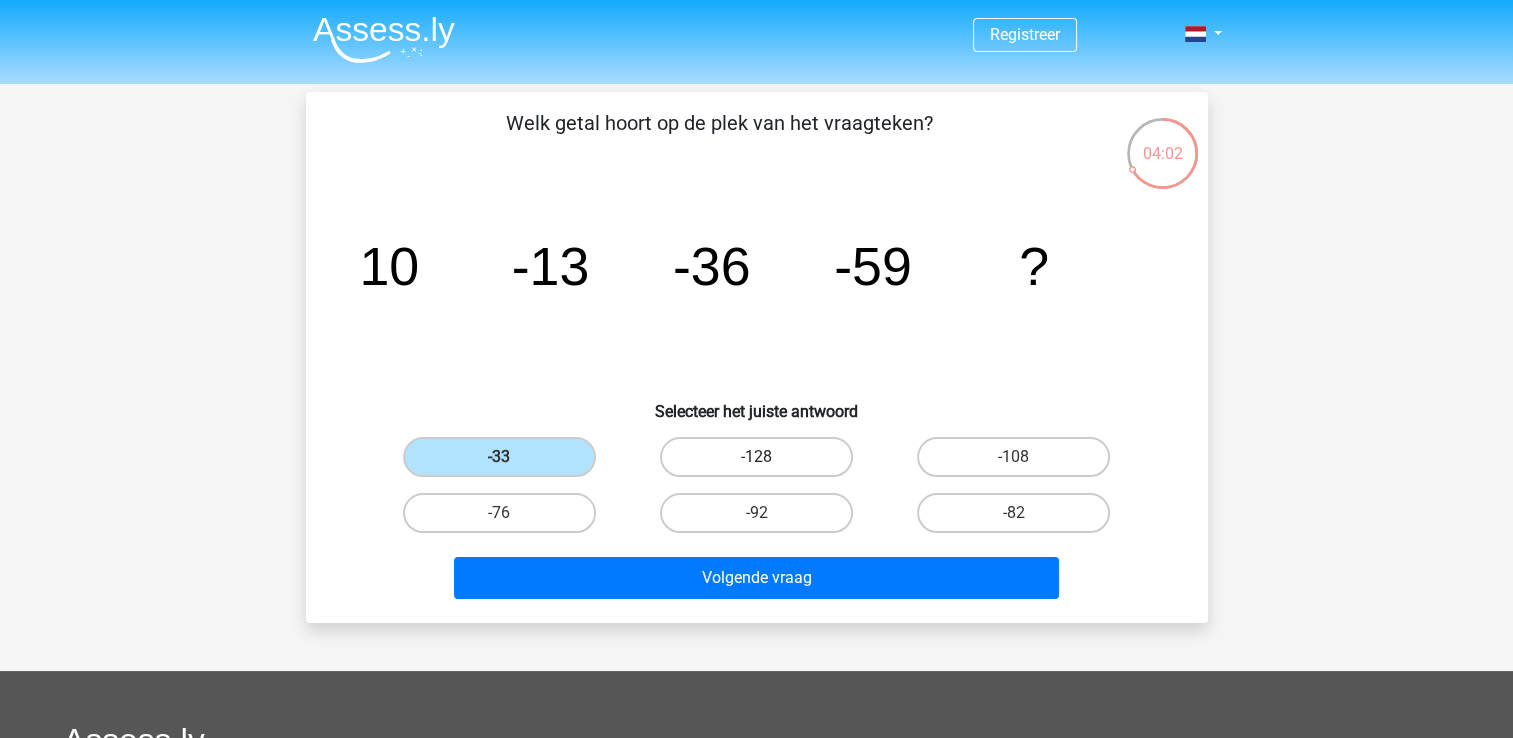 click on "-128" at bounding box center [756, 457] 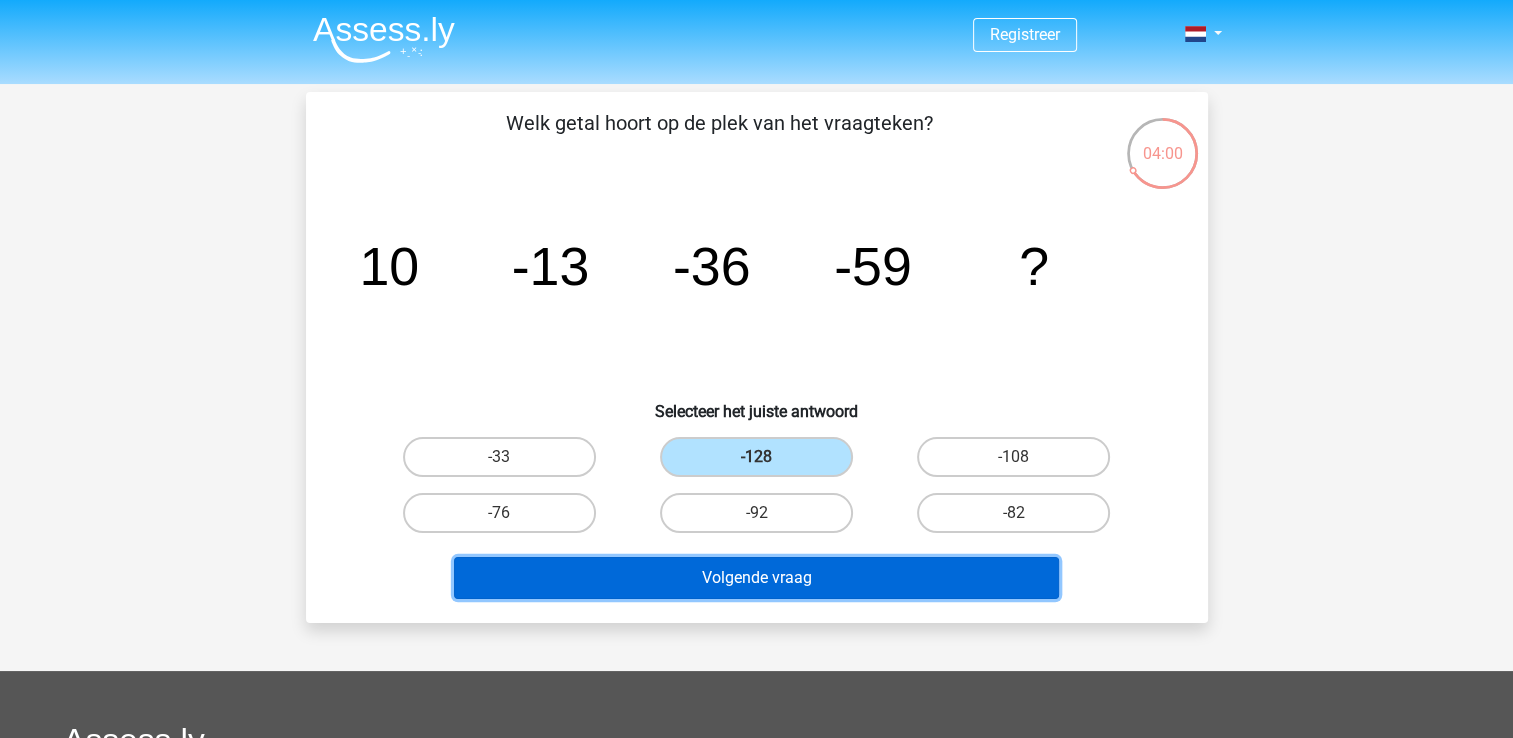 click on "Volgende vraag" at bounding box center (756, 578) 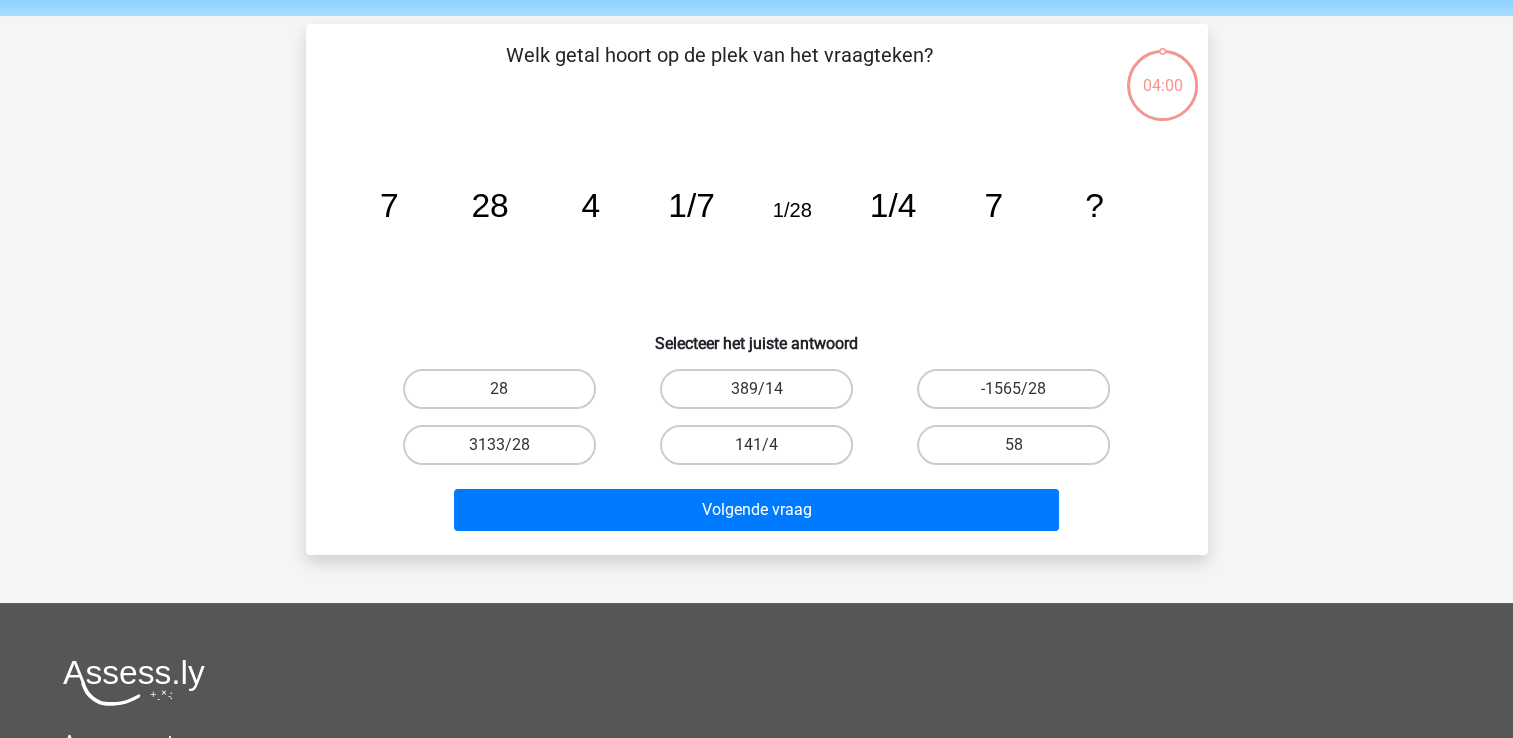 scroll, scrollTop: 92, scrollLeft: 0, axis: vertical 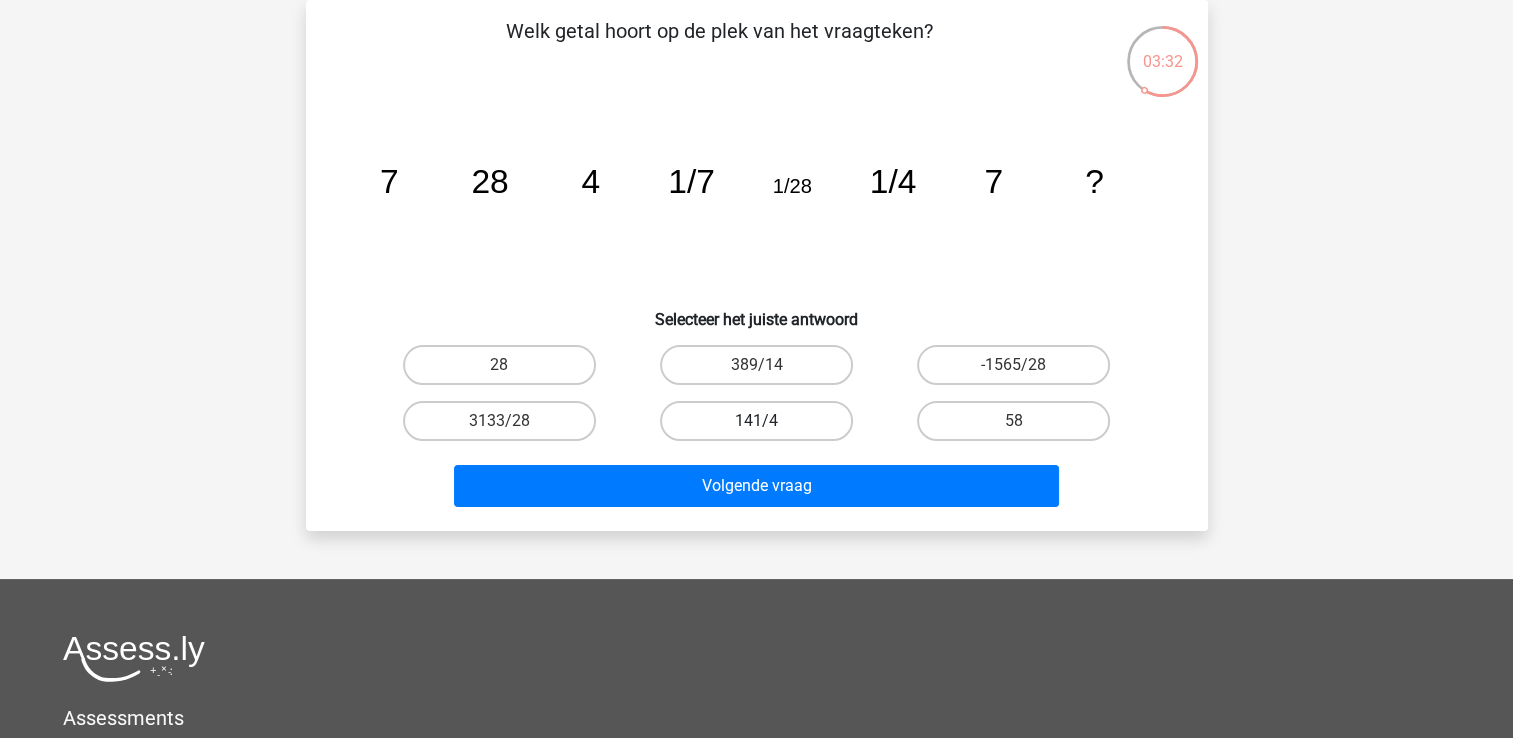 click on "141/4" at bounding box center [756, 421] 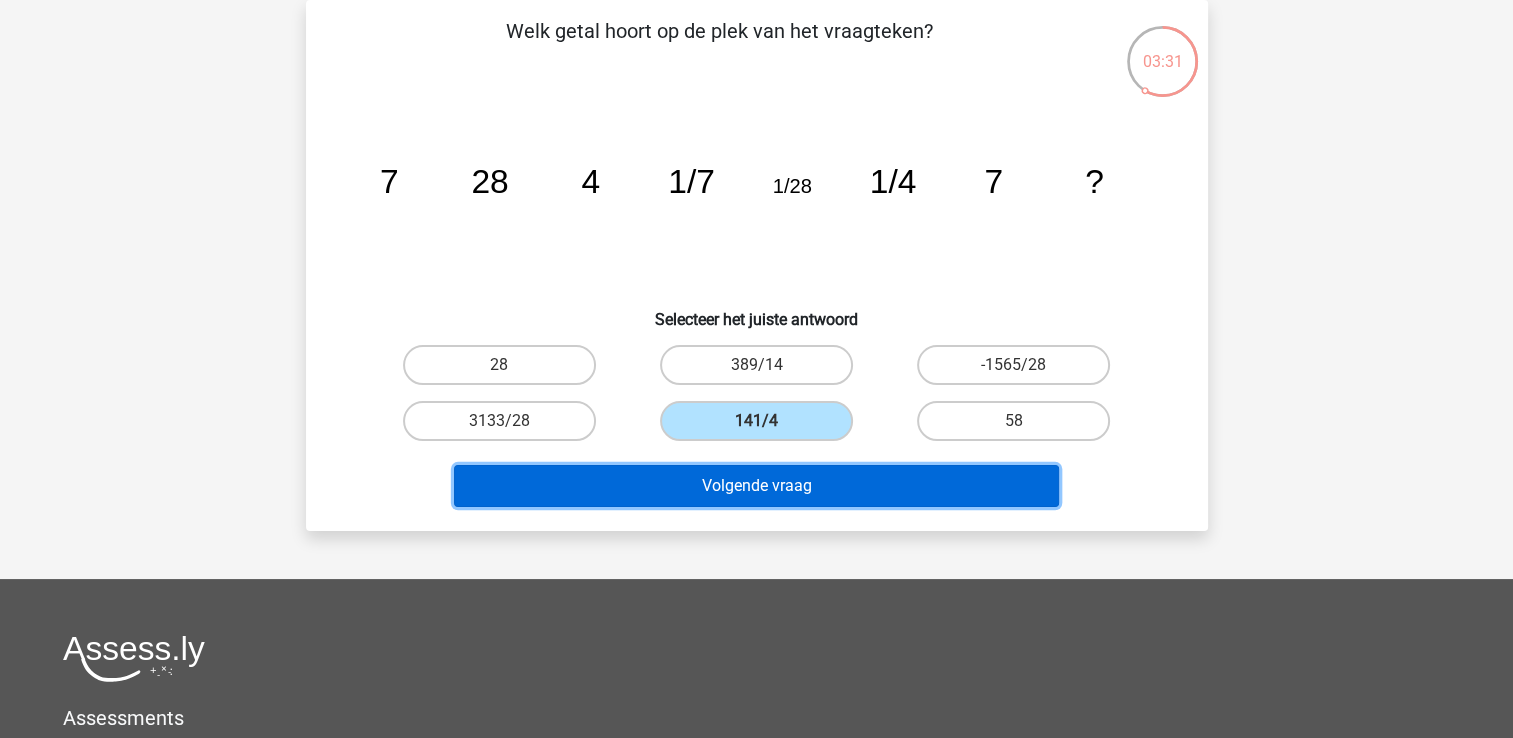 click on "Volgende vraag" at bounding box center [756, 486] 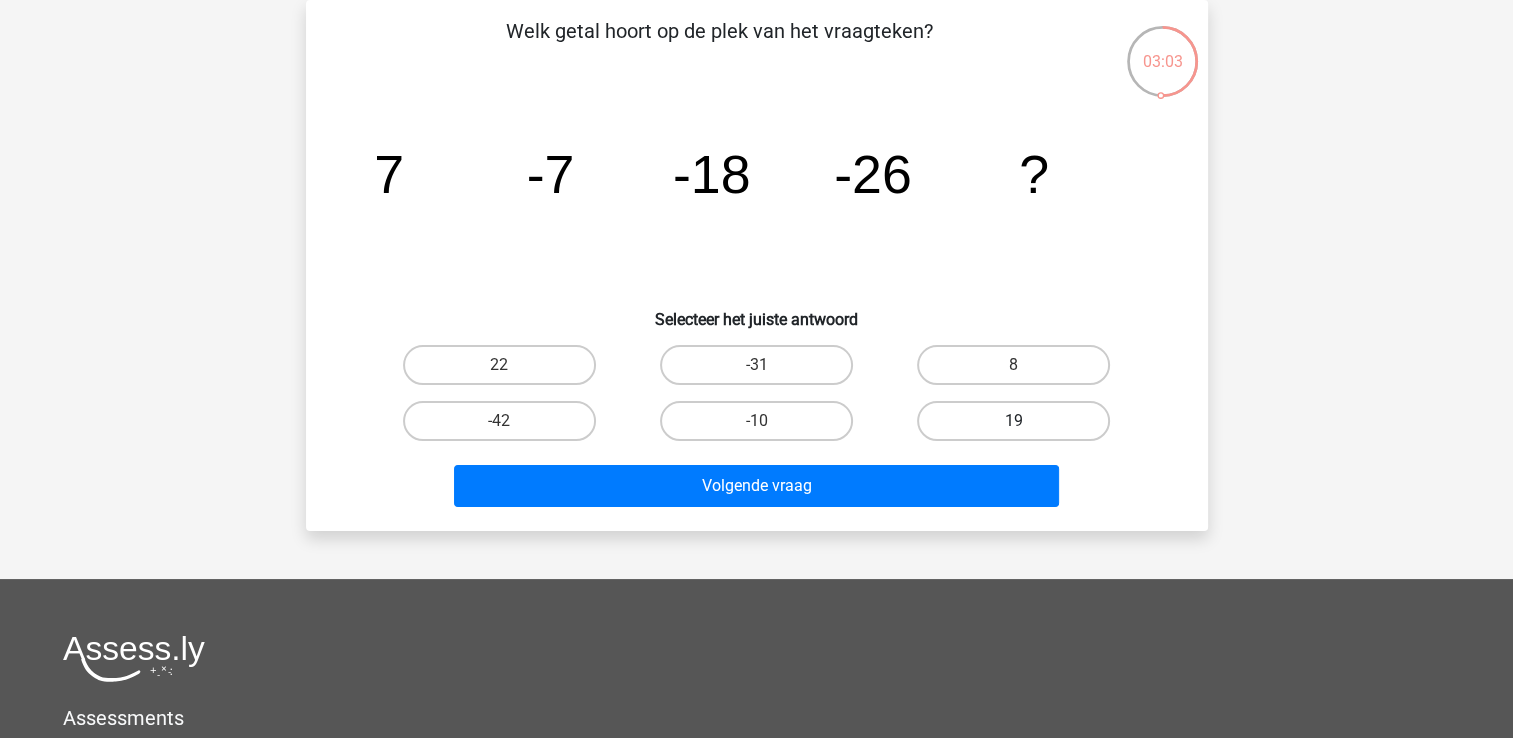 click on "19" at bounding box center (1013, 421) 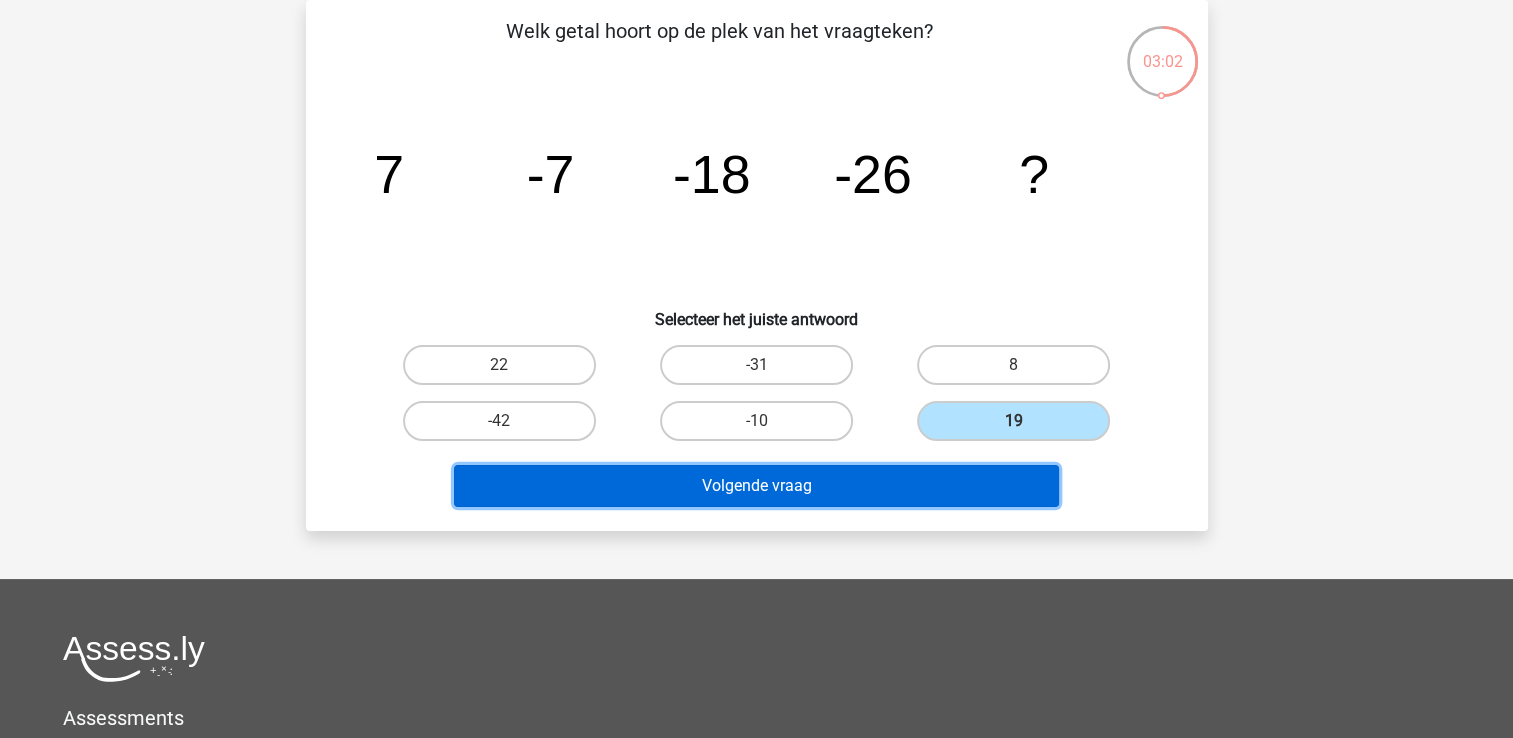 click on "Volgende vraag" at bounding box center (756, 486) 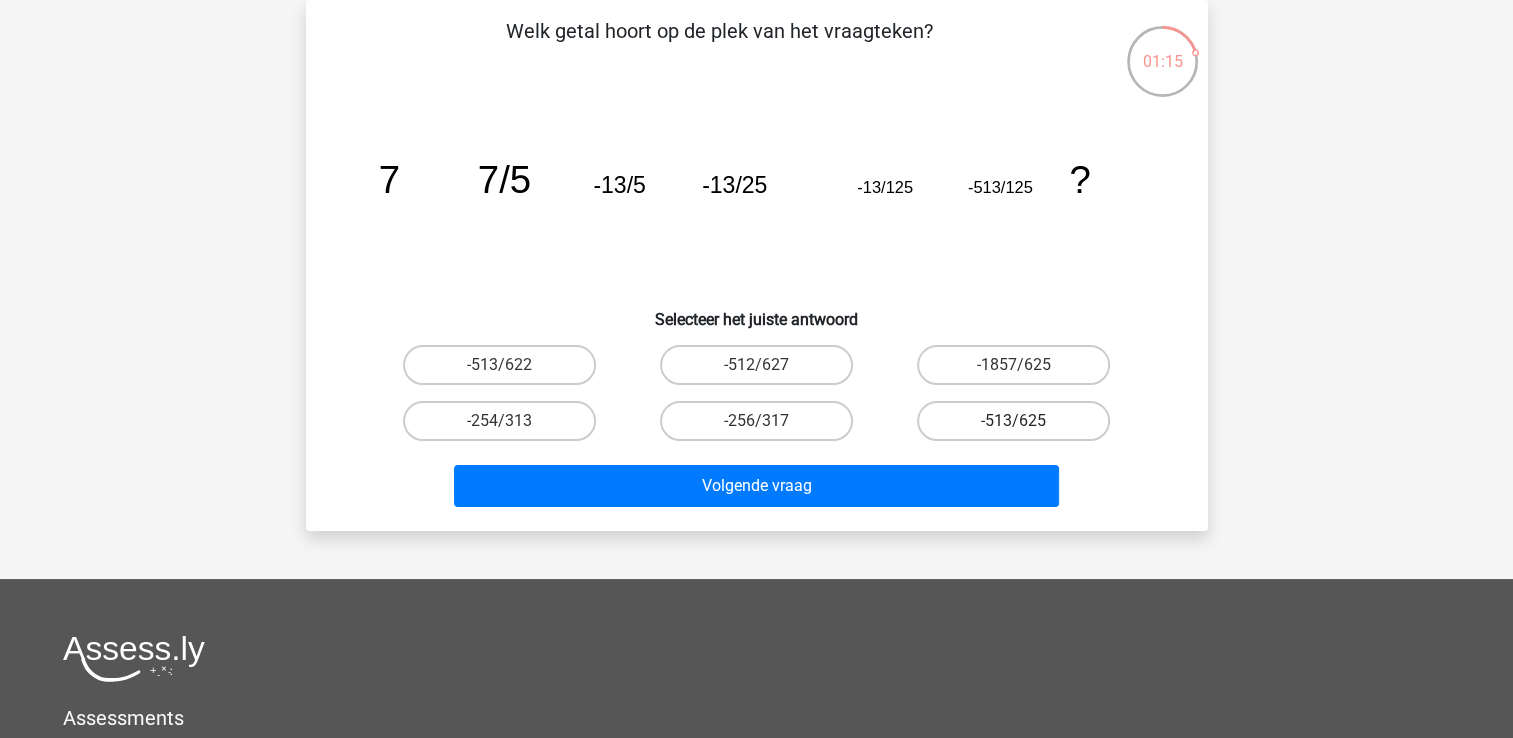 click on "-513/625" at bounding box center (1013, 421) 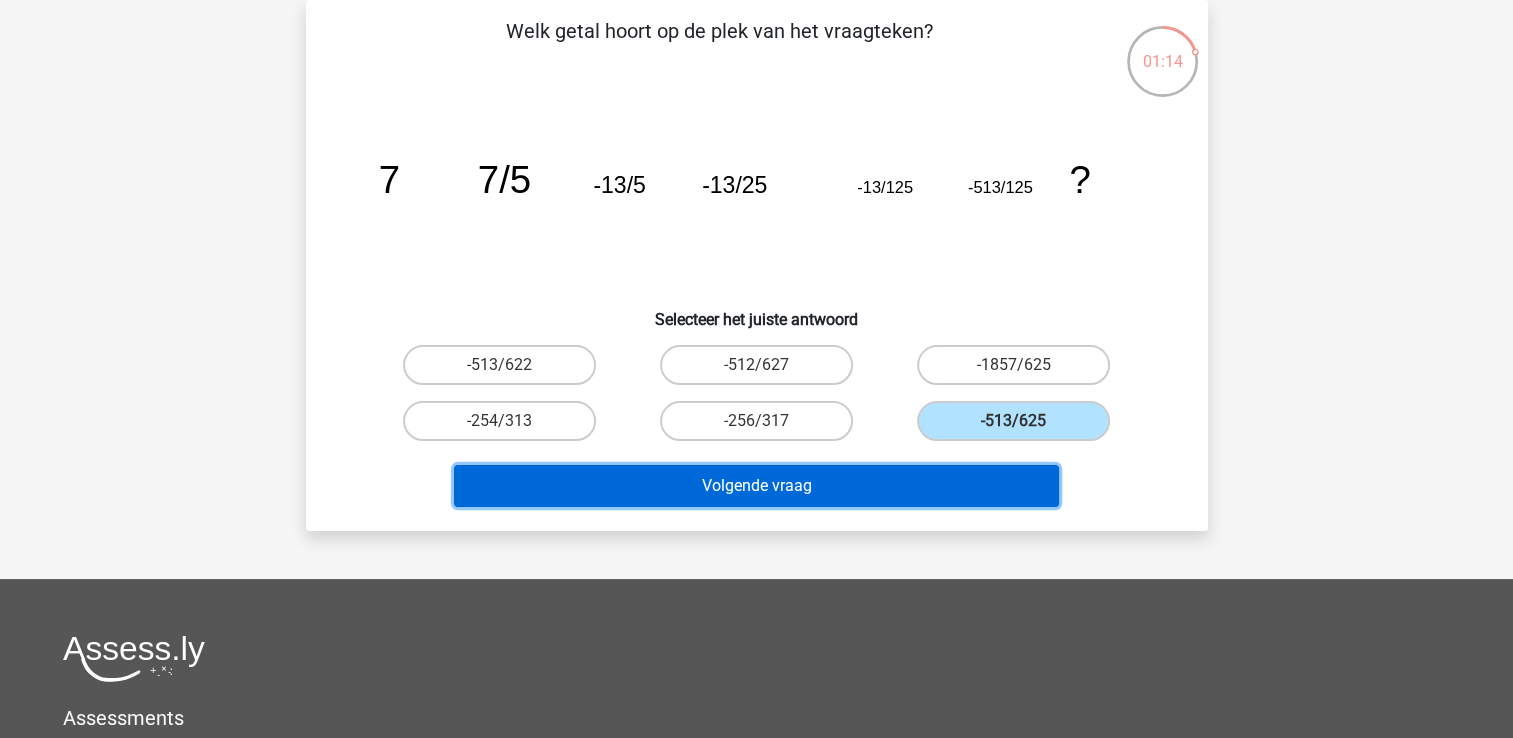 click on "Volgende vraag" at bounding box center (756, 486) 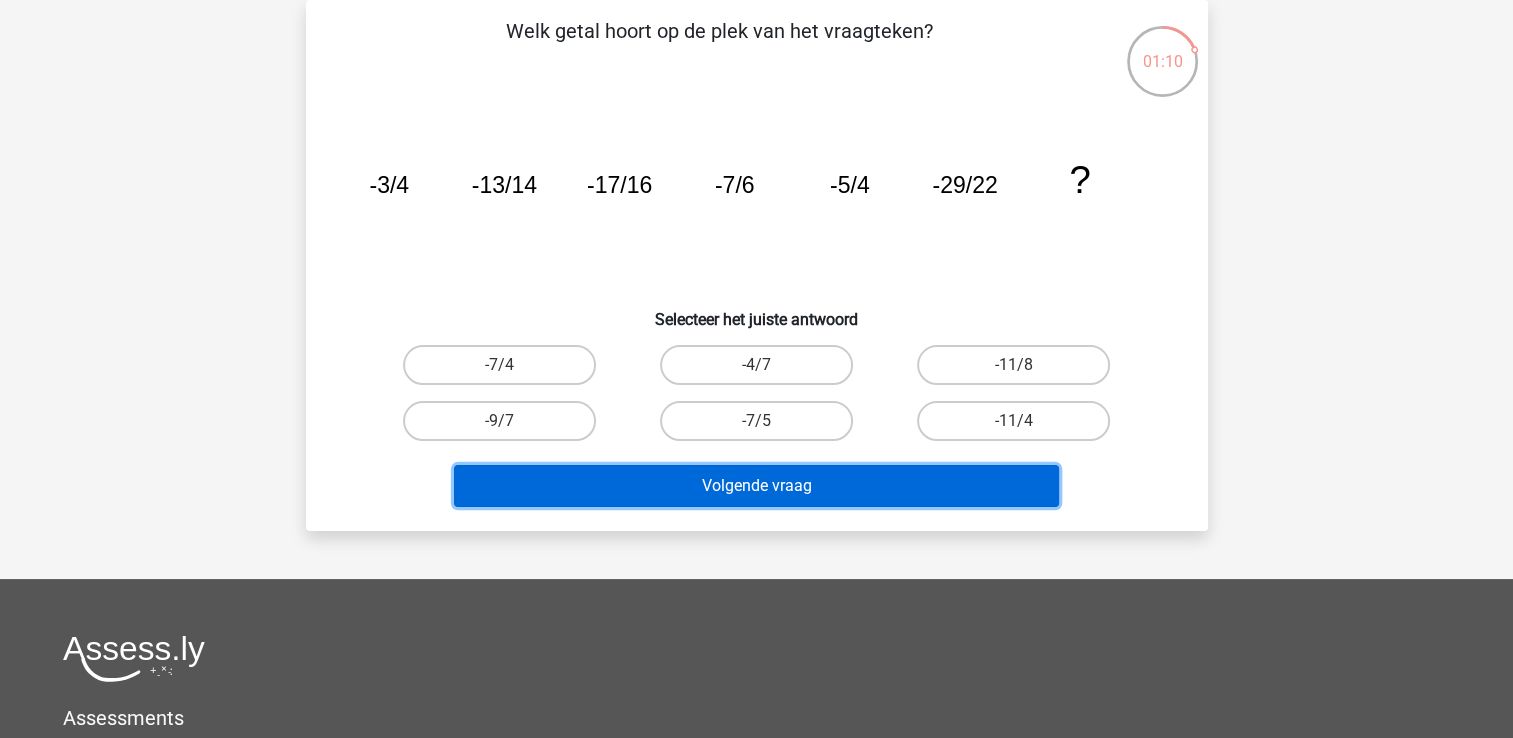 click on "Volgende vraag" at bounding box center (756, 486) 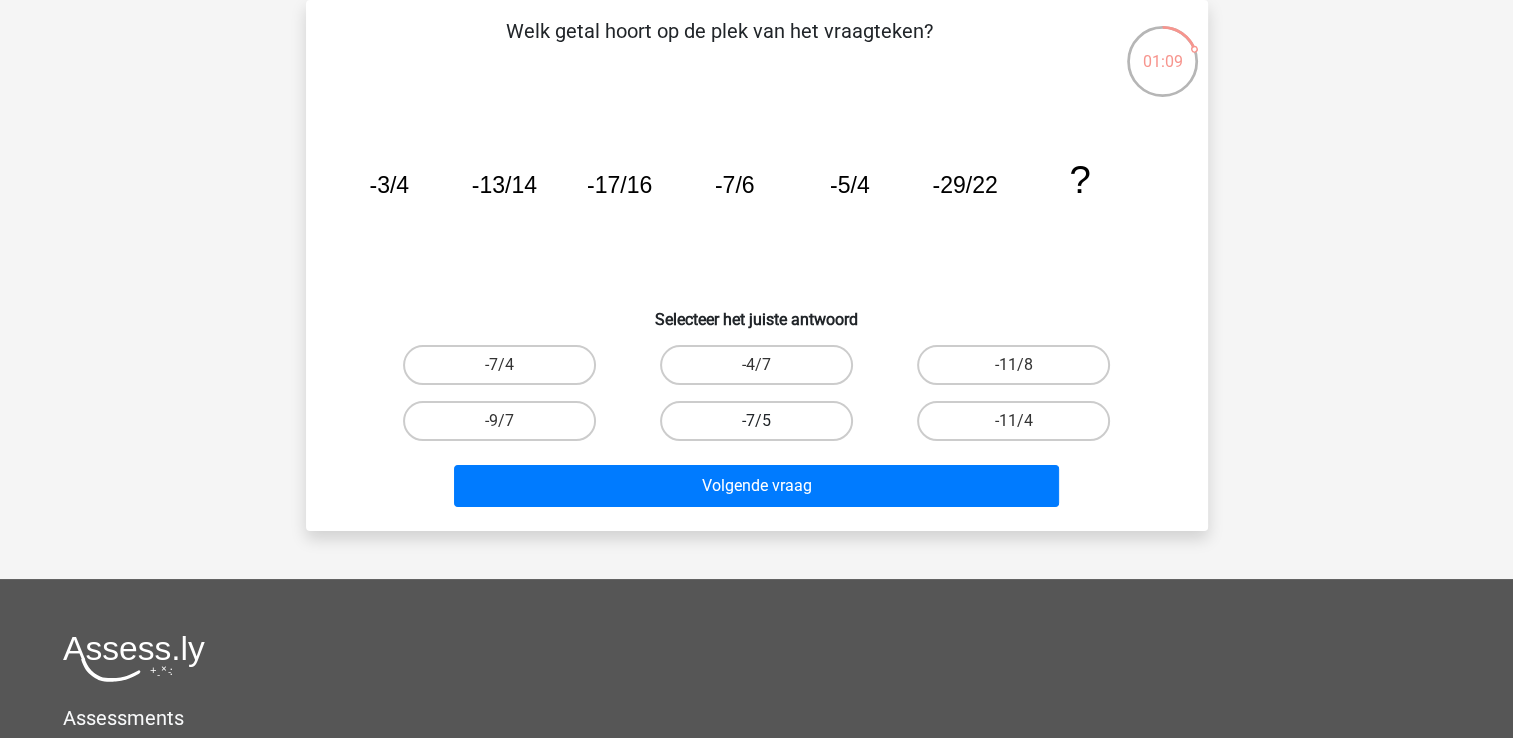 click on "-7/5" at bounding box center (756, 421) 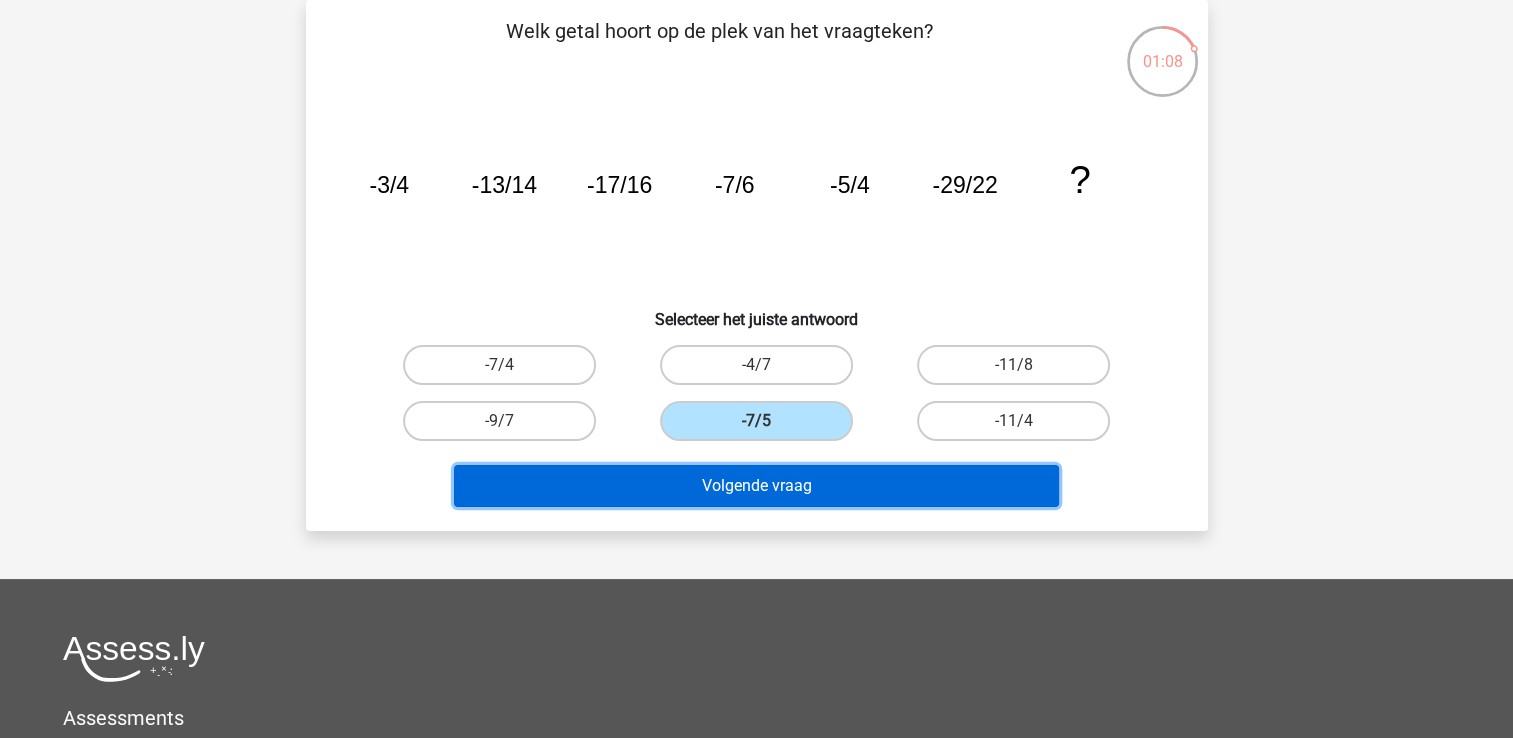 click on "Volgende vraag" at bounding box center (756, 486) 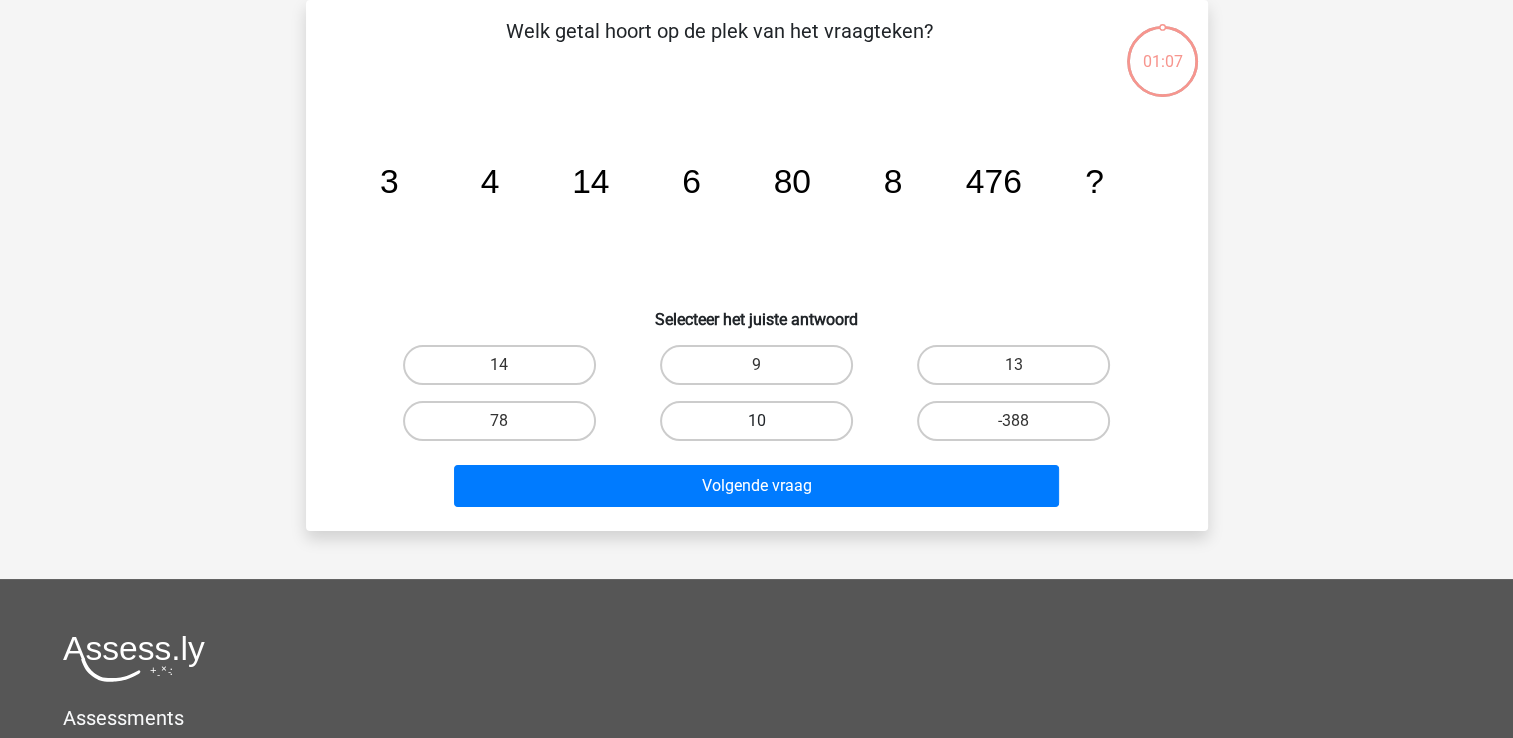 click on "10" at bounding box center (756, 421) 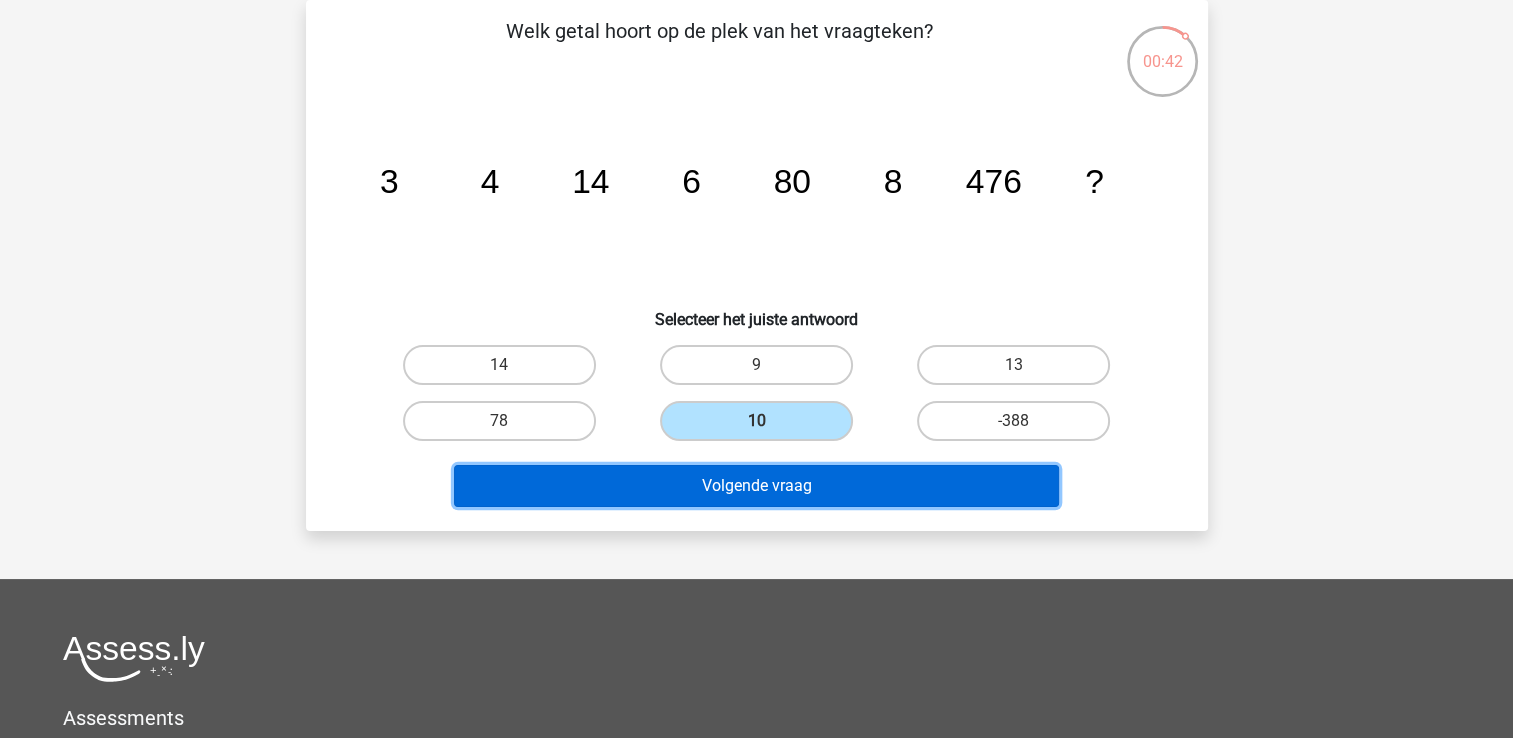 click on "Volgende vraag" at bounding box center (756, 486) 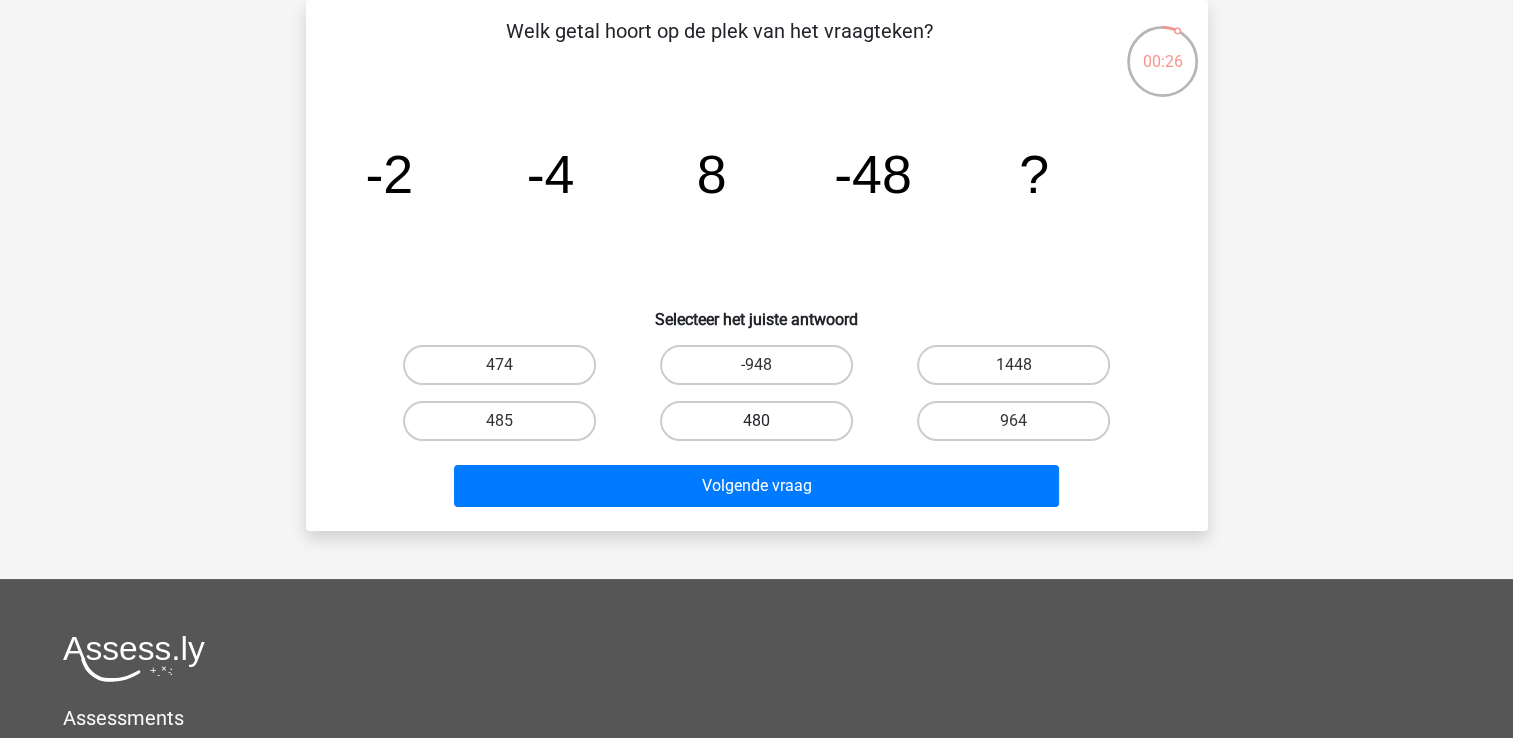 click on "480" at bounding box center [756, 421] 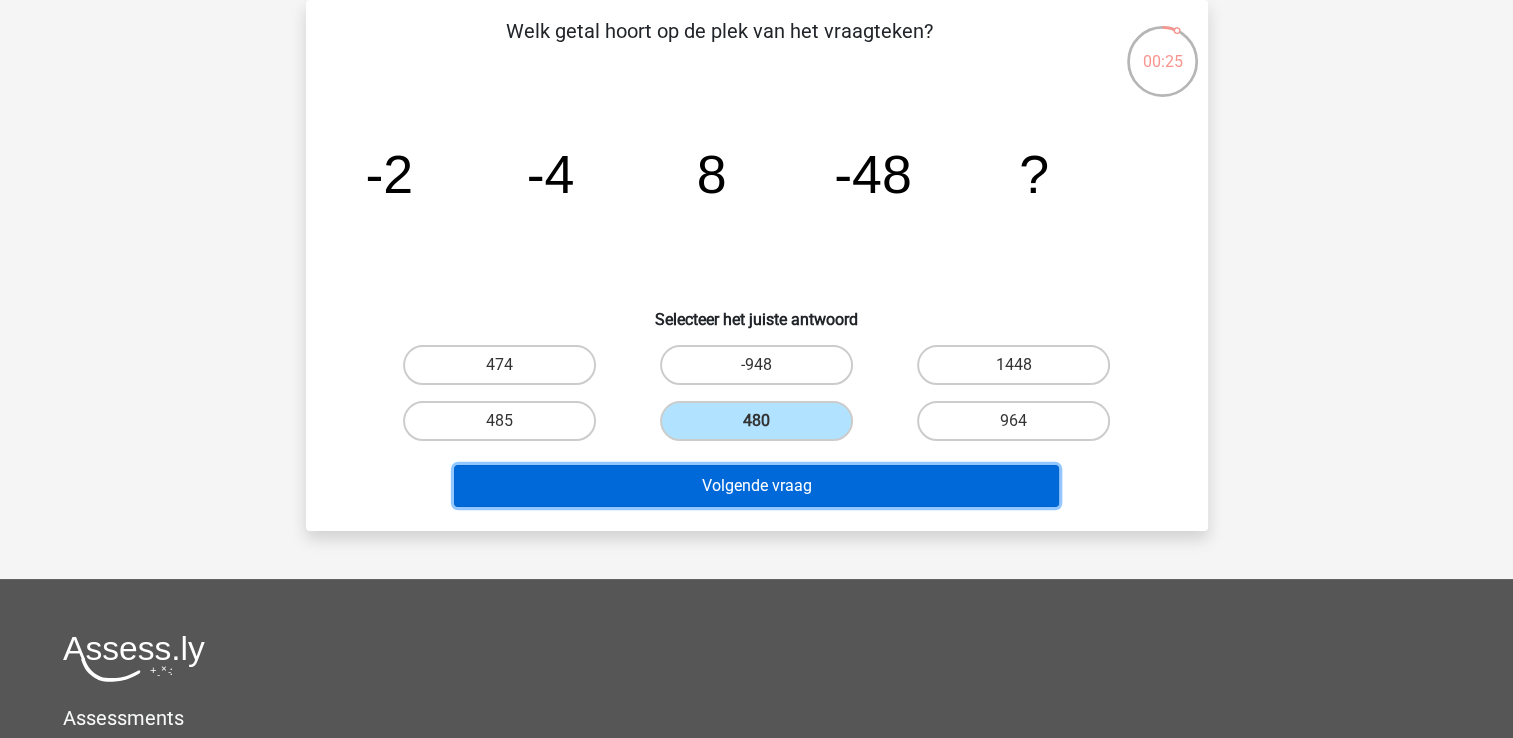 click on "Volgende vraag" at bounding box center [756, 486] 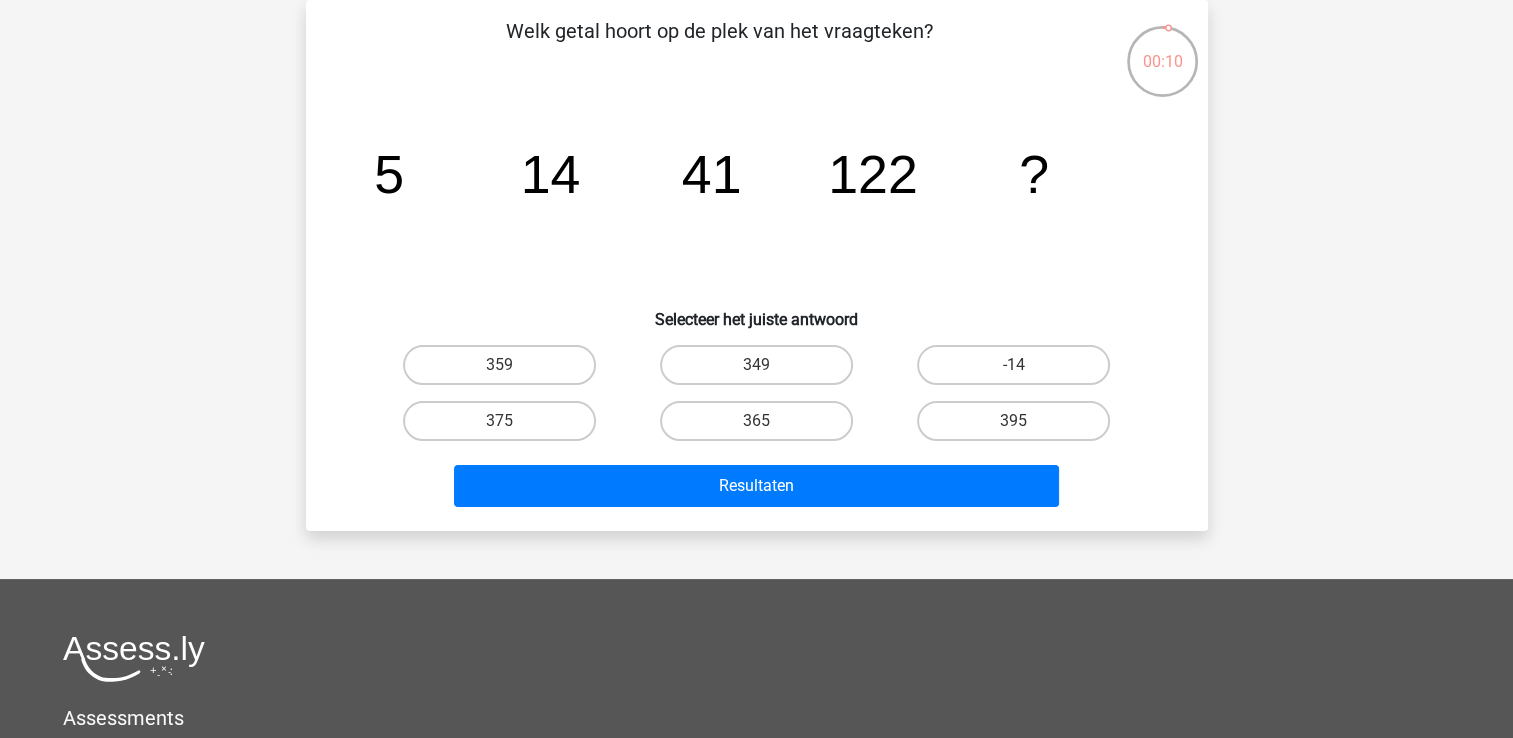 click on "359" at bounding box center [505, 371] 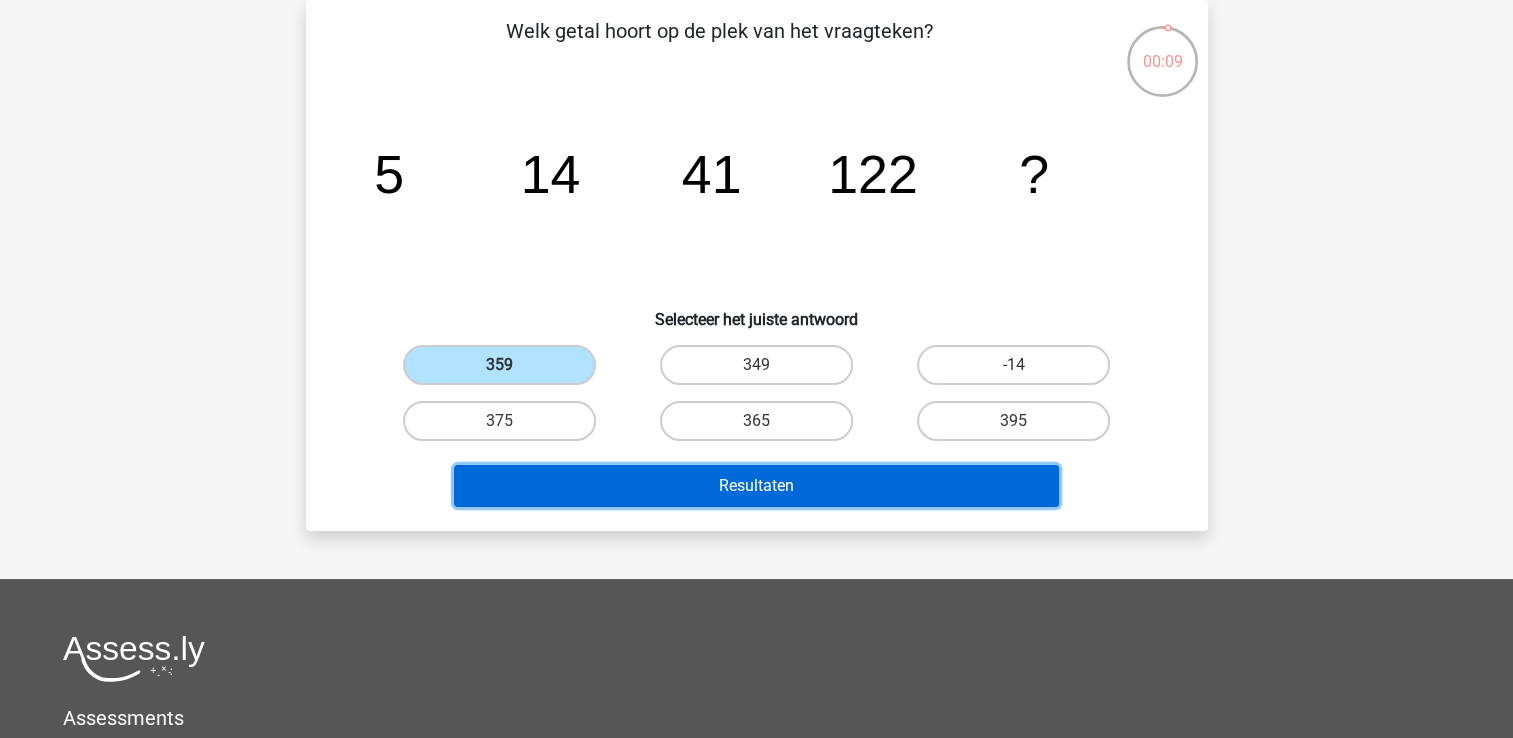 click on "Resultaten" at bounding box center (756, 486) 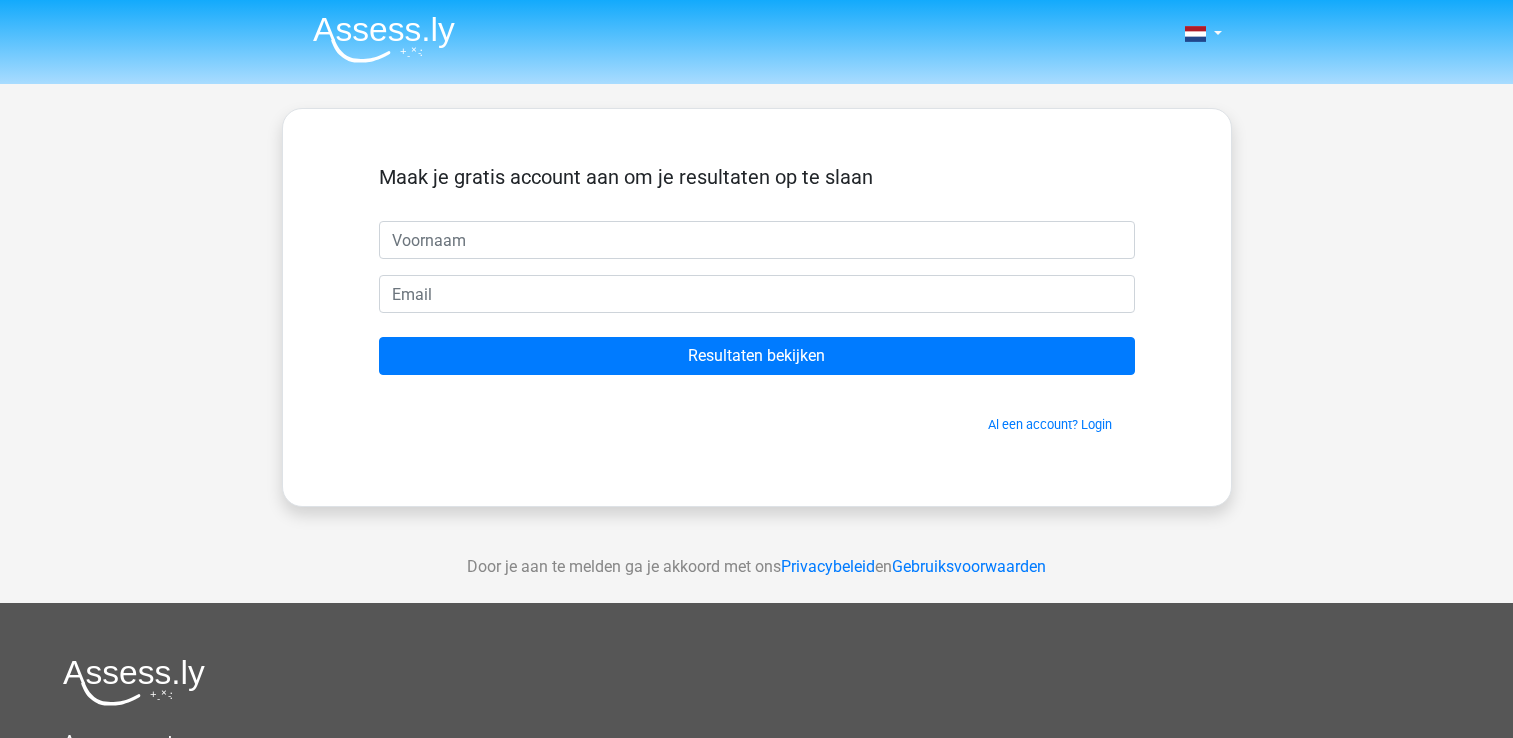 scroll, scrollTop: 0, scrollLeft: 0, axis: both 